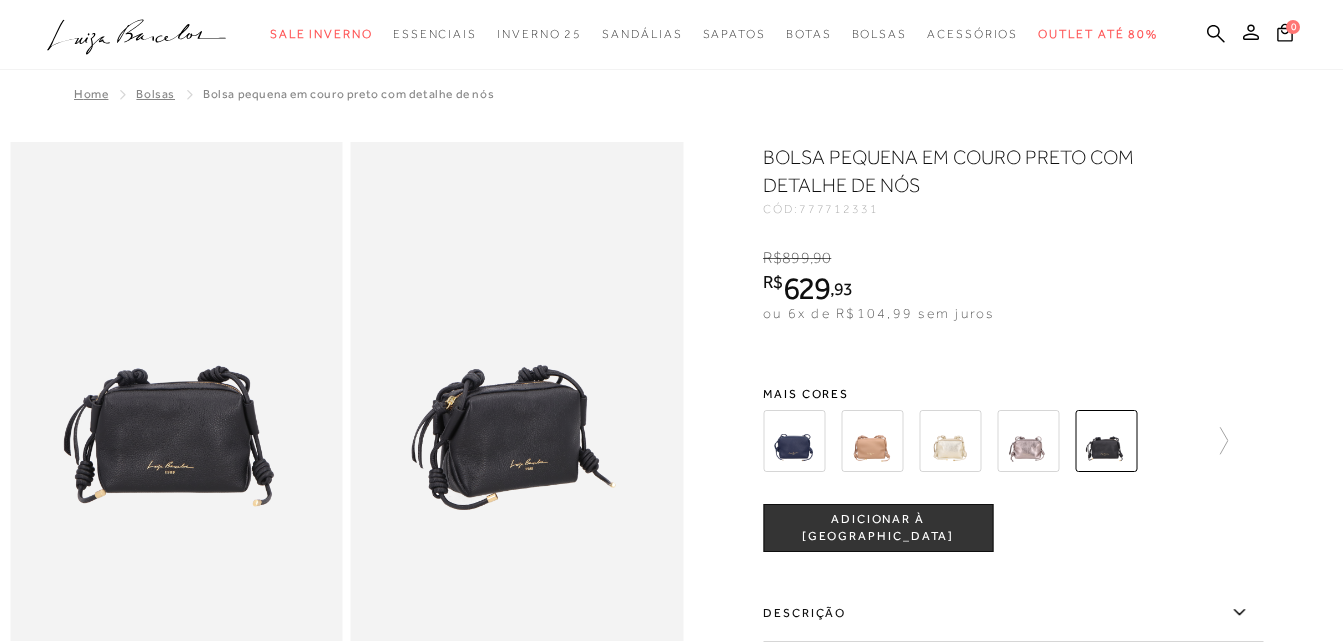 scroll, scrollTop: 0, scrollLeft: 0, axis: both 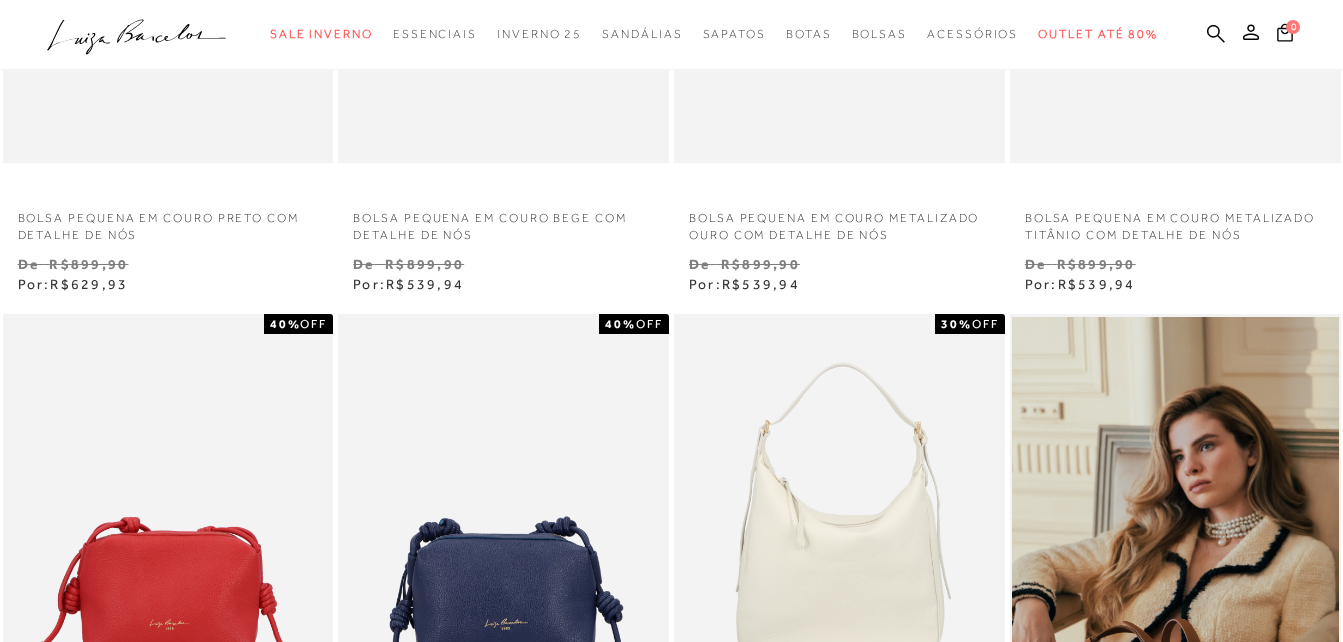 type 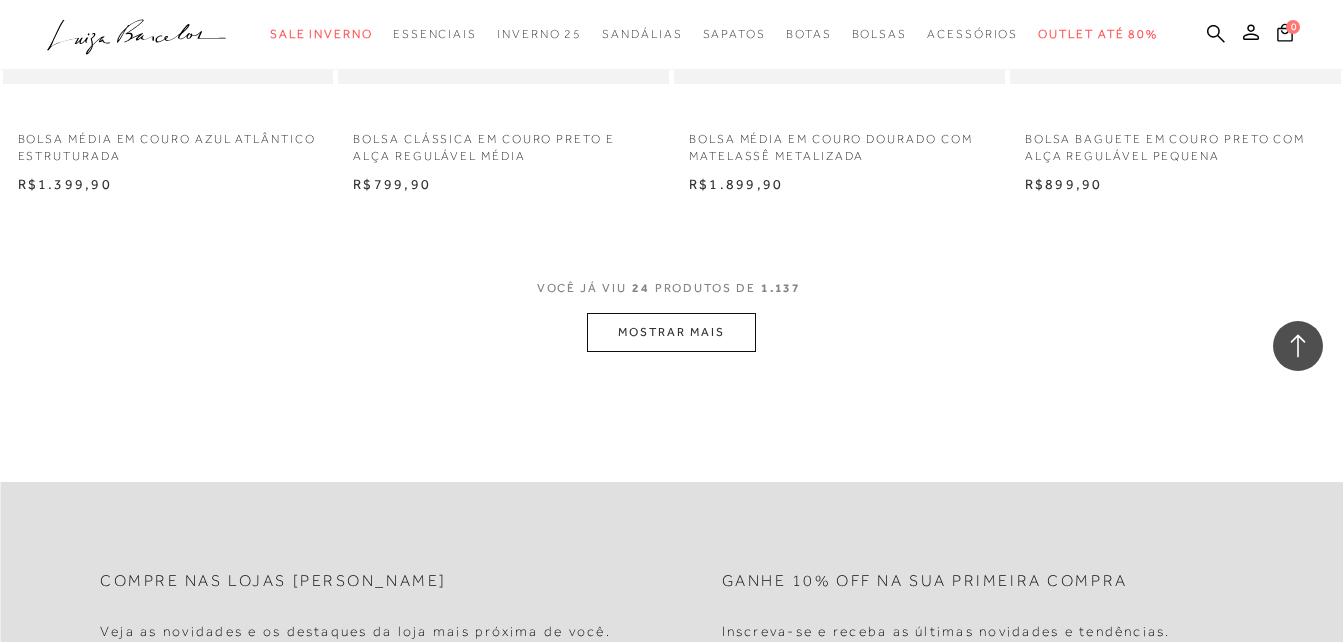 scroll, scrollTop: 7640, scrollLeft: 0, axis: vertical 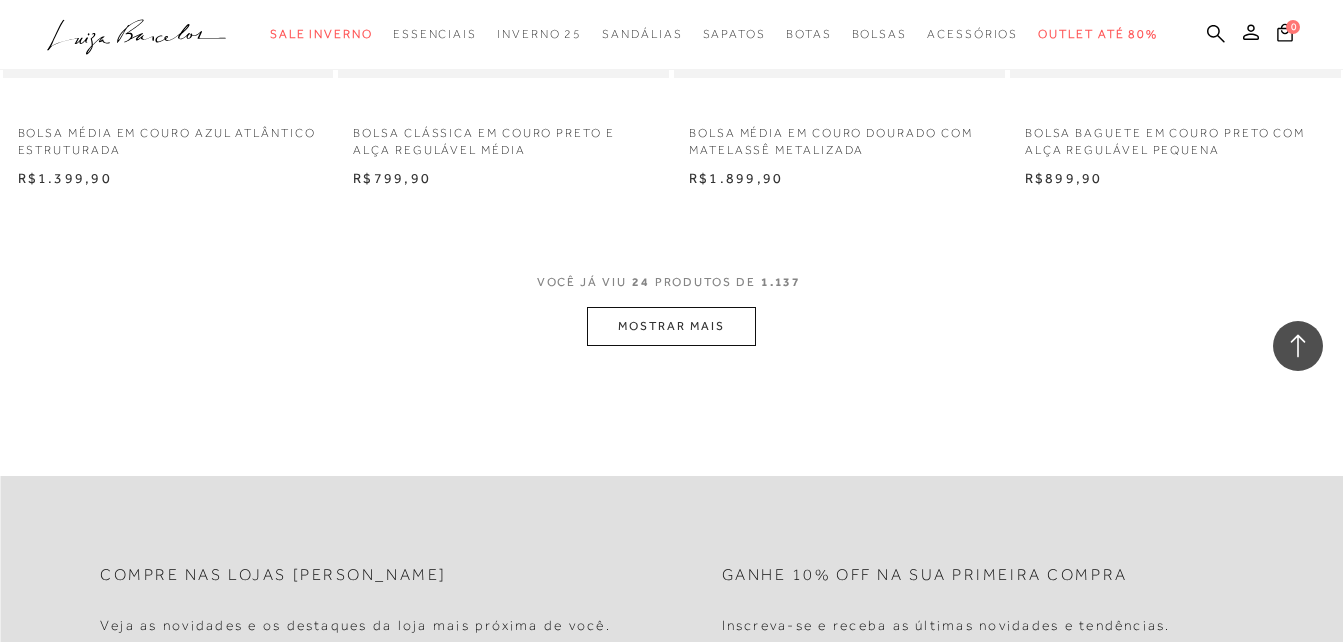 click on "MOSTRAR MAIS" at bounding box center [671, 326] 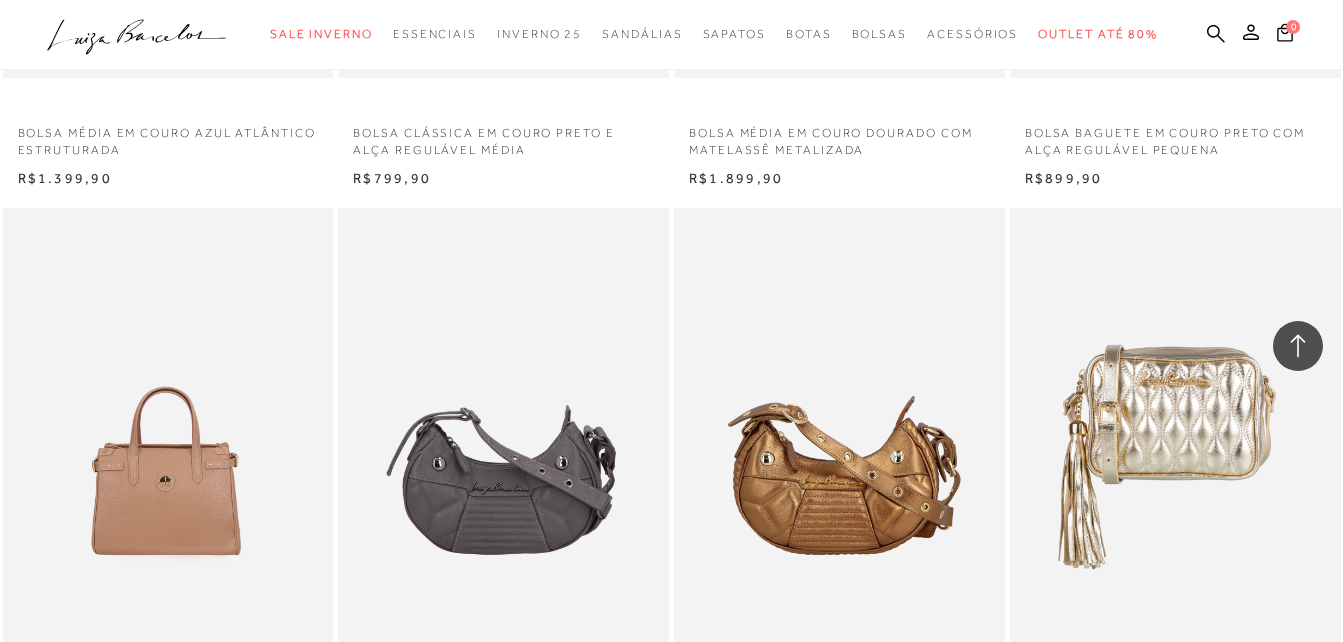 click on "BOLSA BAGUETE EM COURO OURO VELHO COM ALÇA DE ILHOSES PEQUENA" at bounding box center [839, 456] 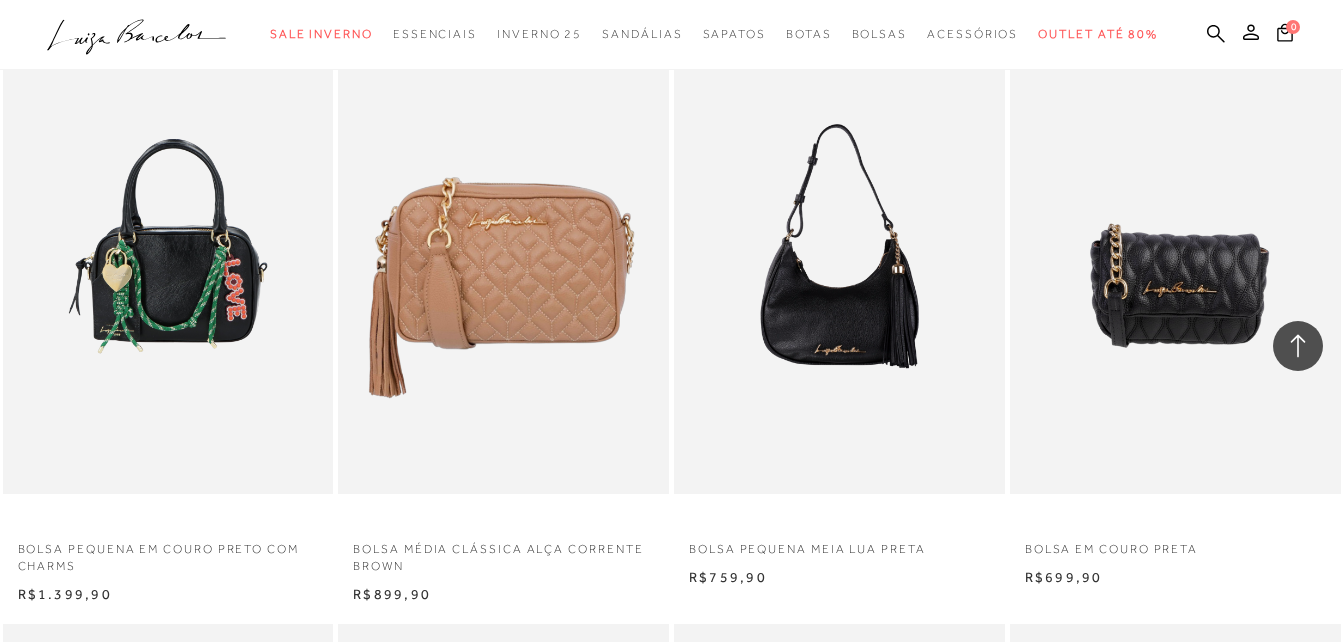 scroll, scrollTop: 9160, scrollLeft: 0, axis: vertical 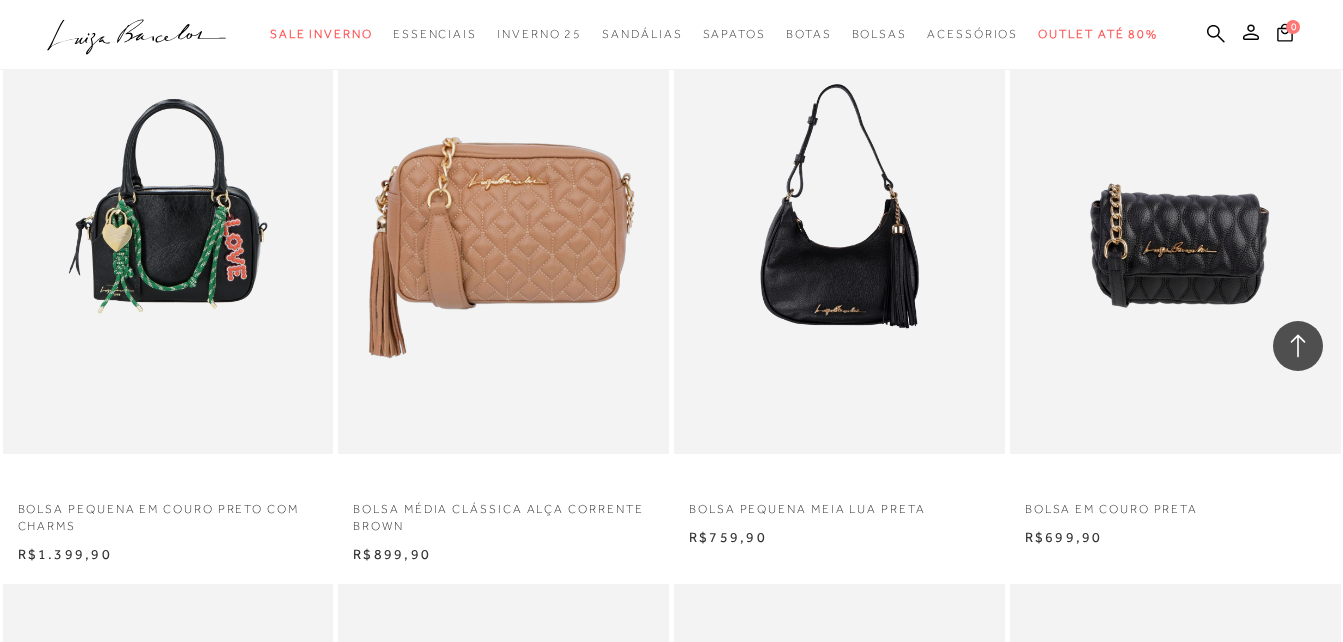 click at bounding box center [840, 206] 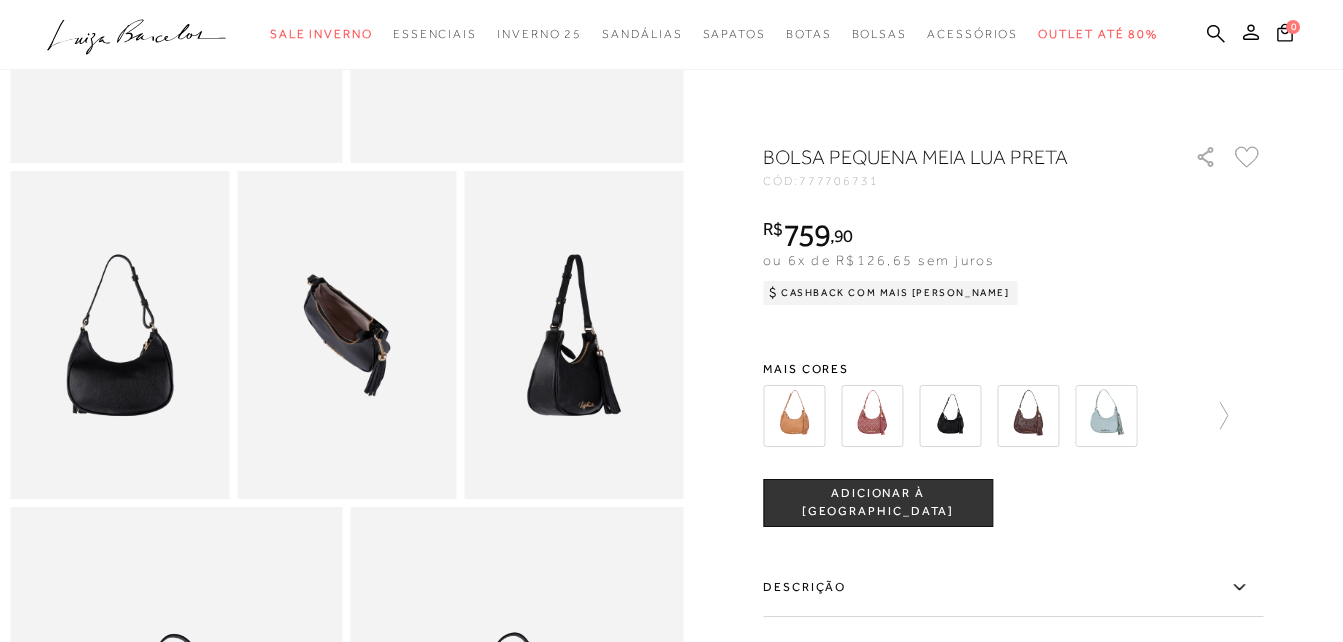scroll, scrollTop: 480, scrollLeft: 0, axis: vertical 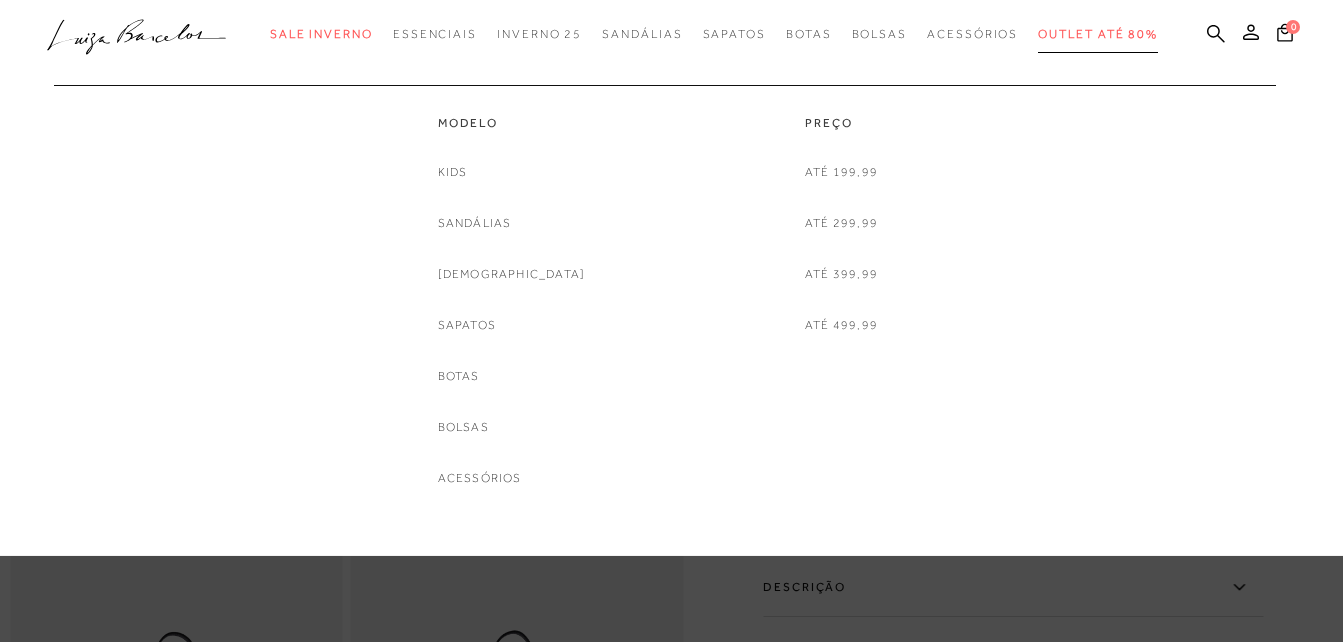 click on "Outlet até 80%" at bounding box center [1098, 34] 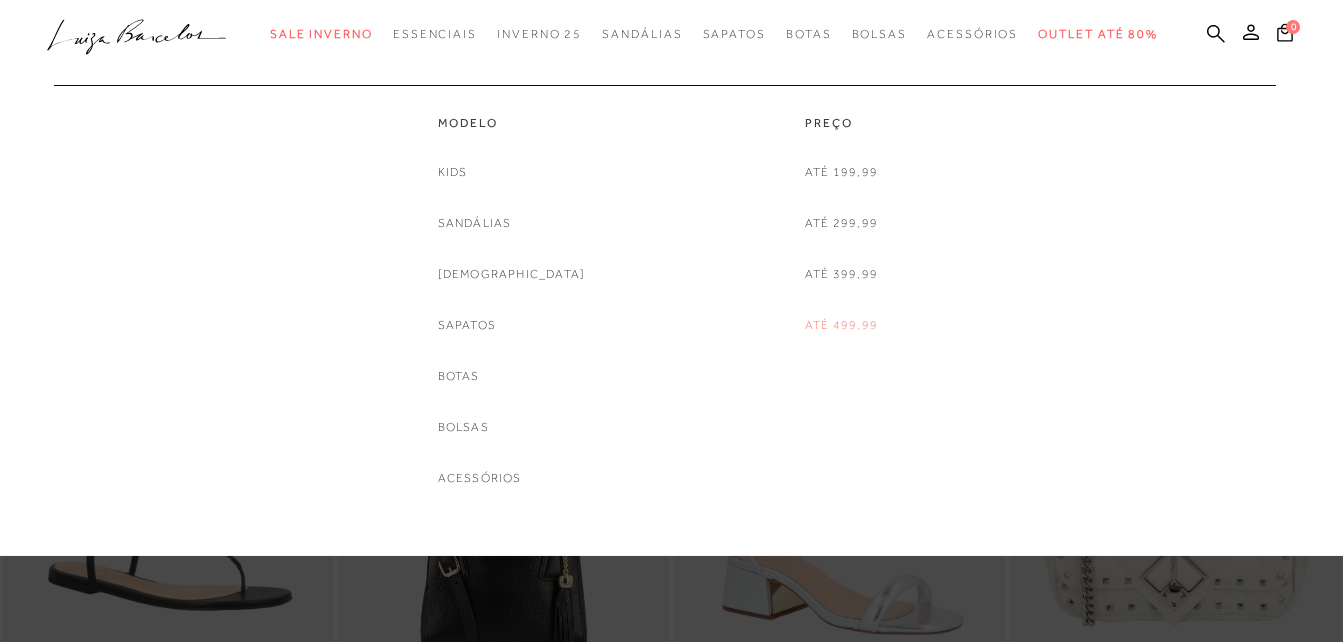 scroll, scrollTop: 0, scrollLeft: 0, axis: both 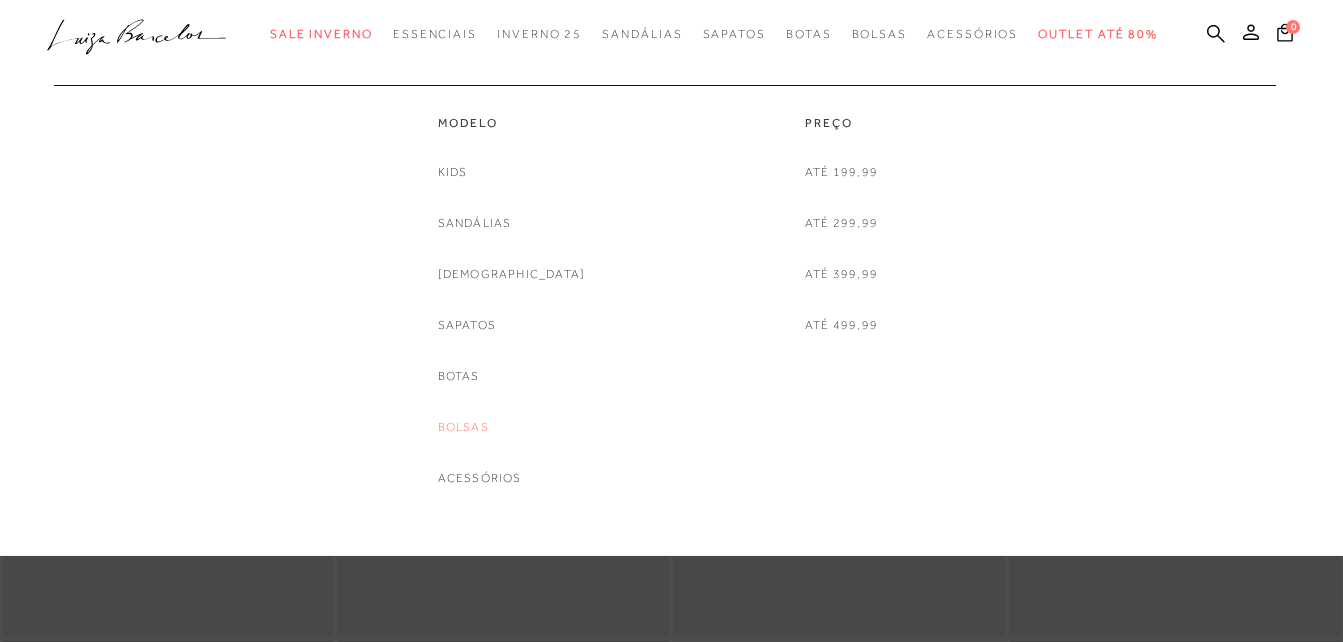 click on "Bolsas" at bounding box center (463, 427) 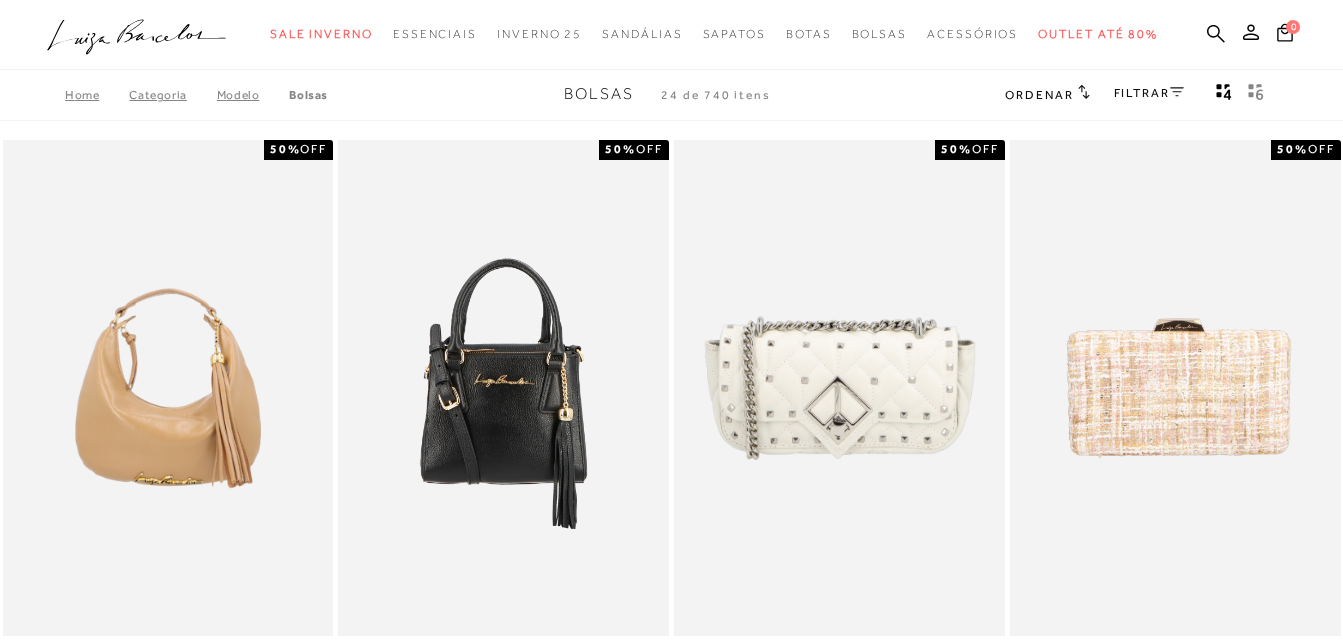 type 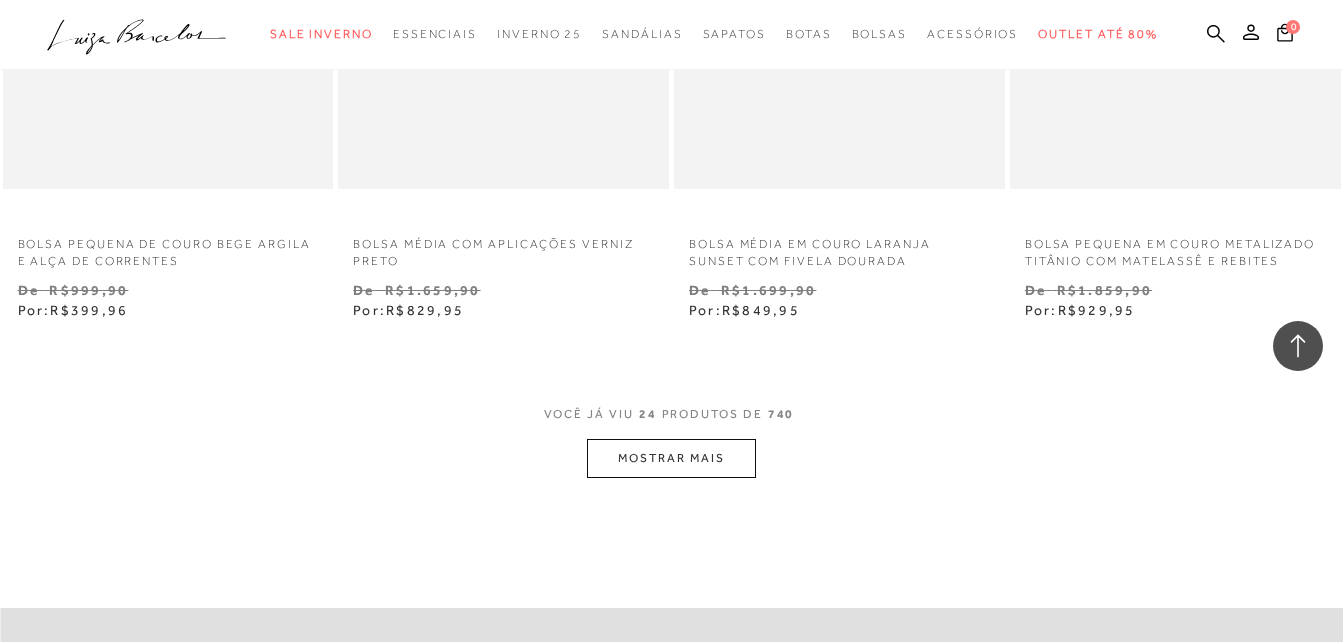 scroll, scrollTop: 3760, scrollLeft: 0, axis: vertical 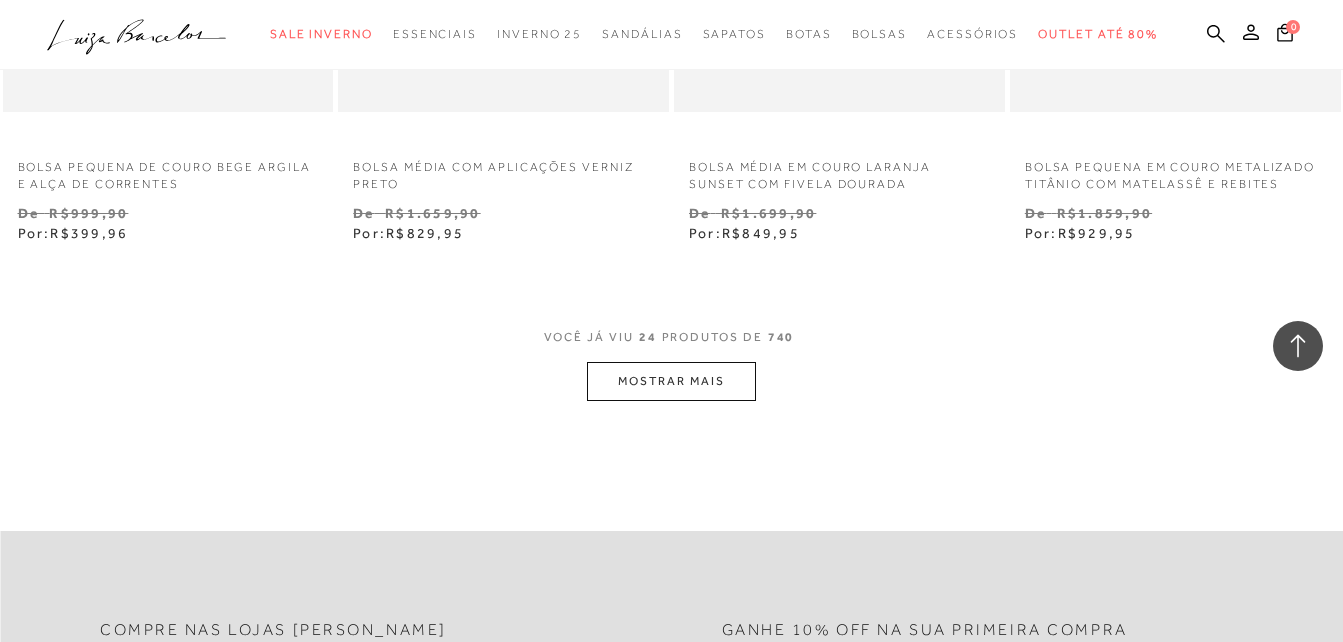 click on "MOSTRAR MAIS" at bounding box center [671, 381] 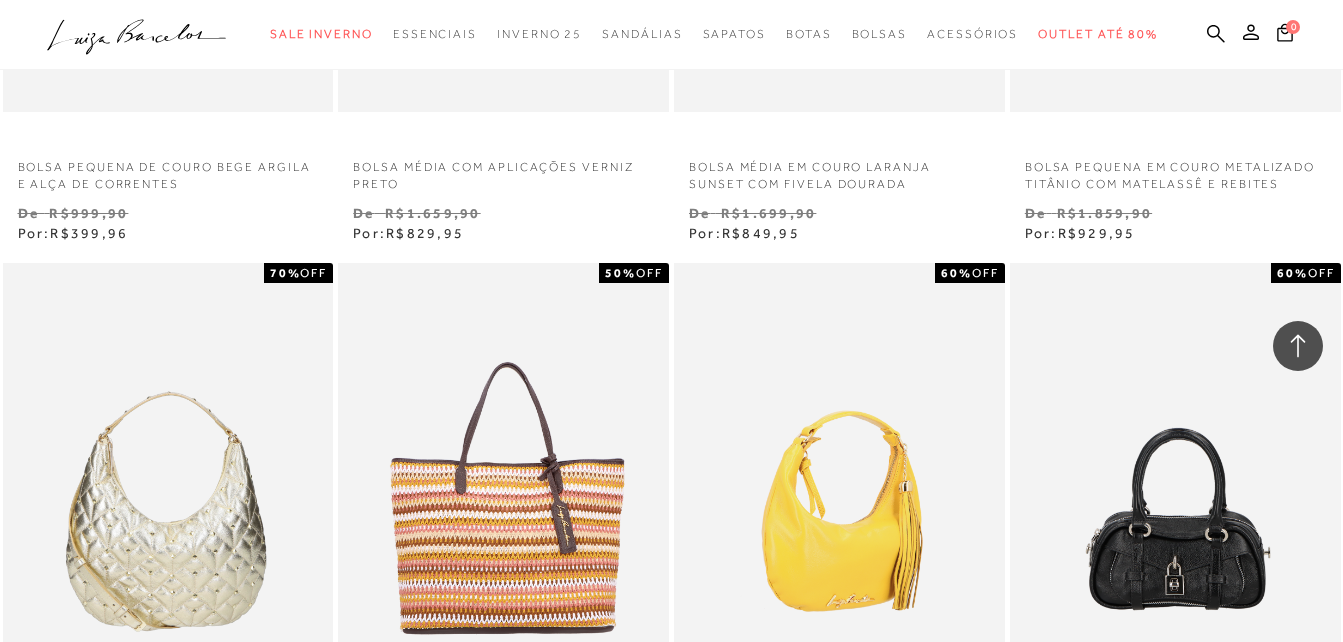type 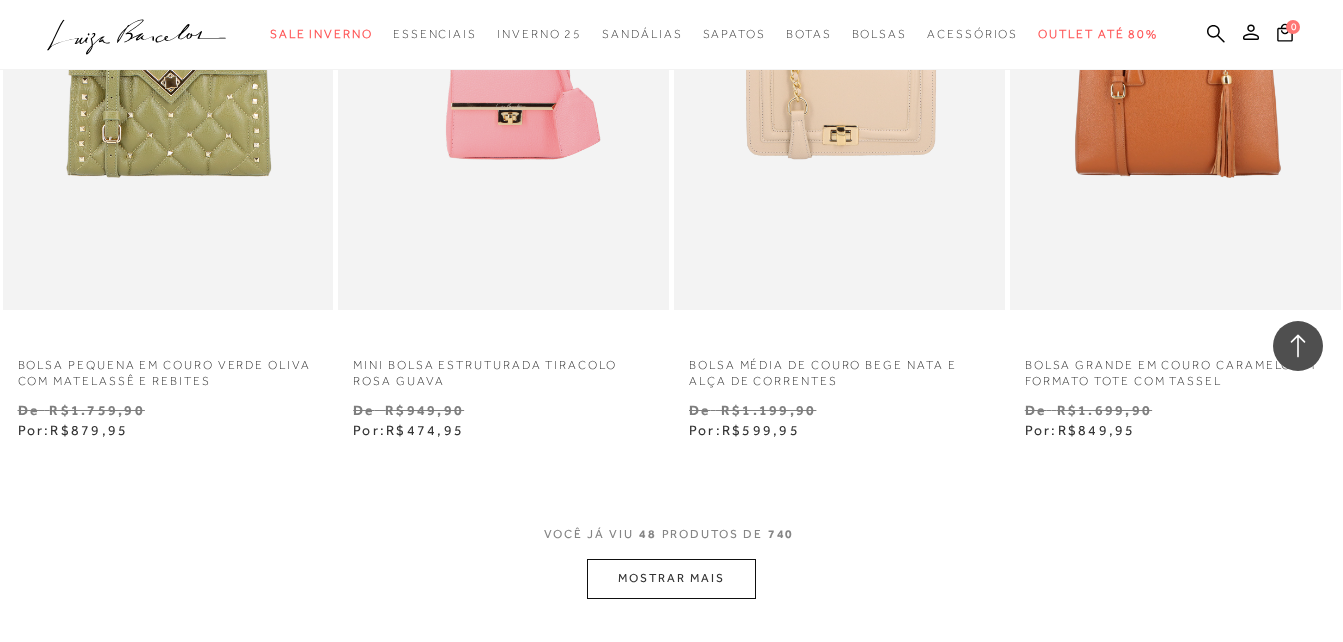 scroll, scrollTop: 7520, scrollLeft: 0, axis: vertical 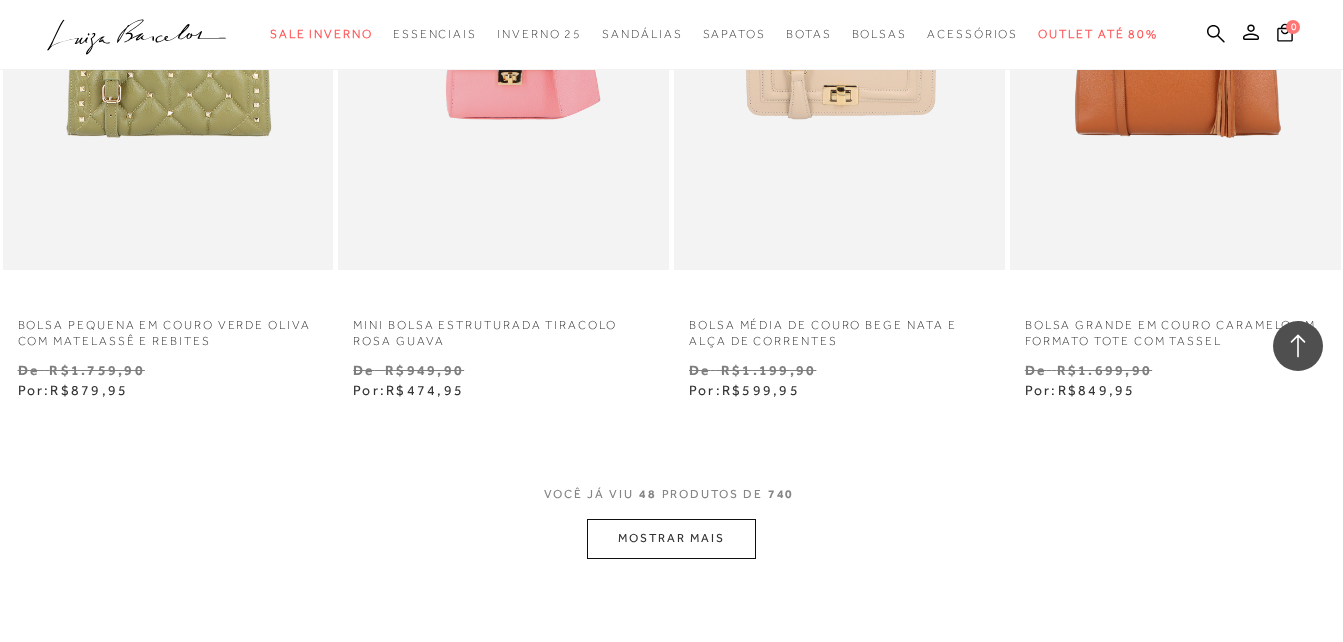 click on "MOSTRAR MAIS" at bounding box center [671, 538] 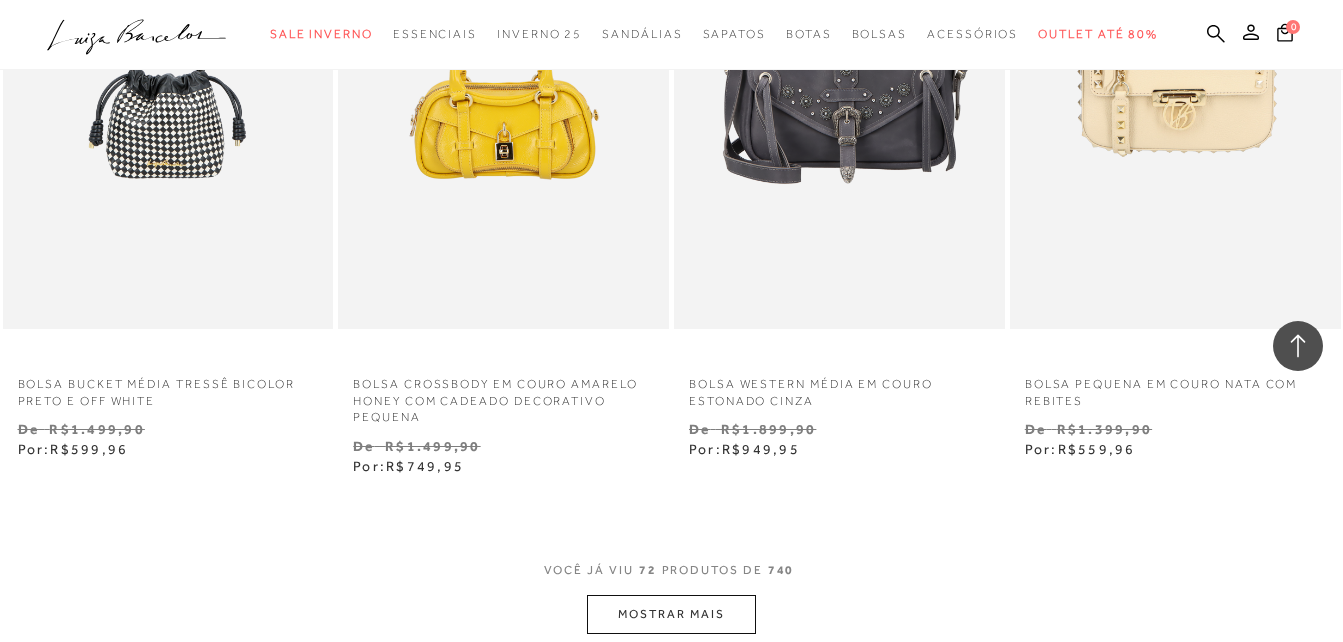 scroll, scrollTop: 11640, scrollLeft: 0, axis: vertical 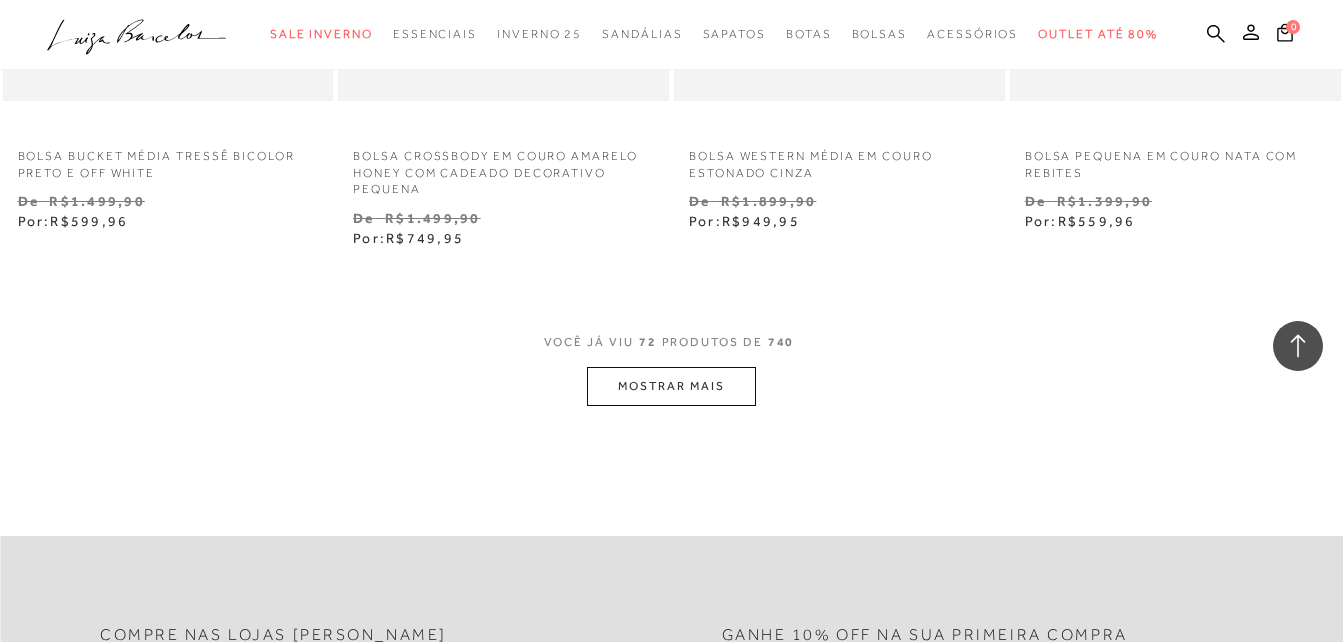 click on "MOSTRAR MAIS" at bounding box center (671, 386) 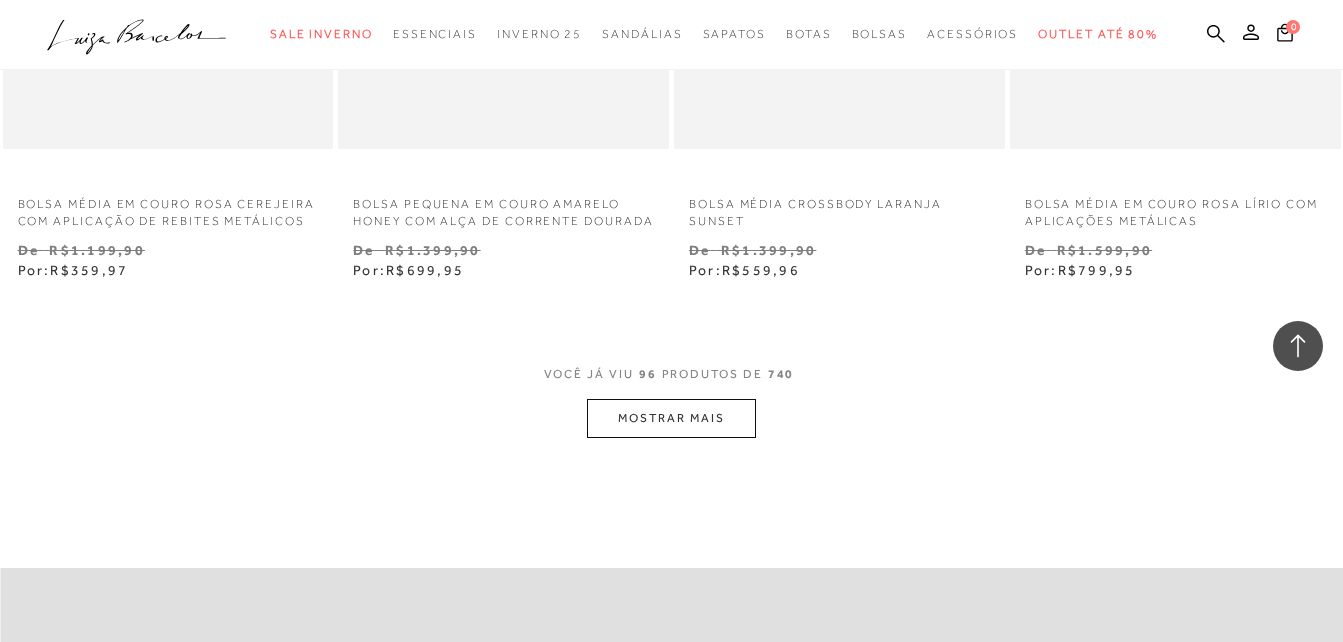 scroll, scrollTop: 15510, scrollLeft: 0, axis: vertical 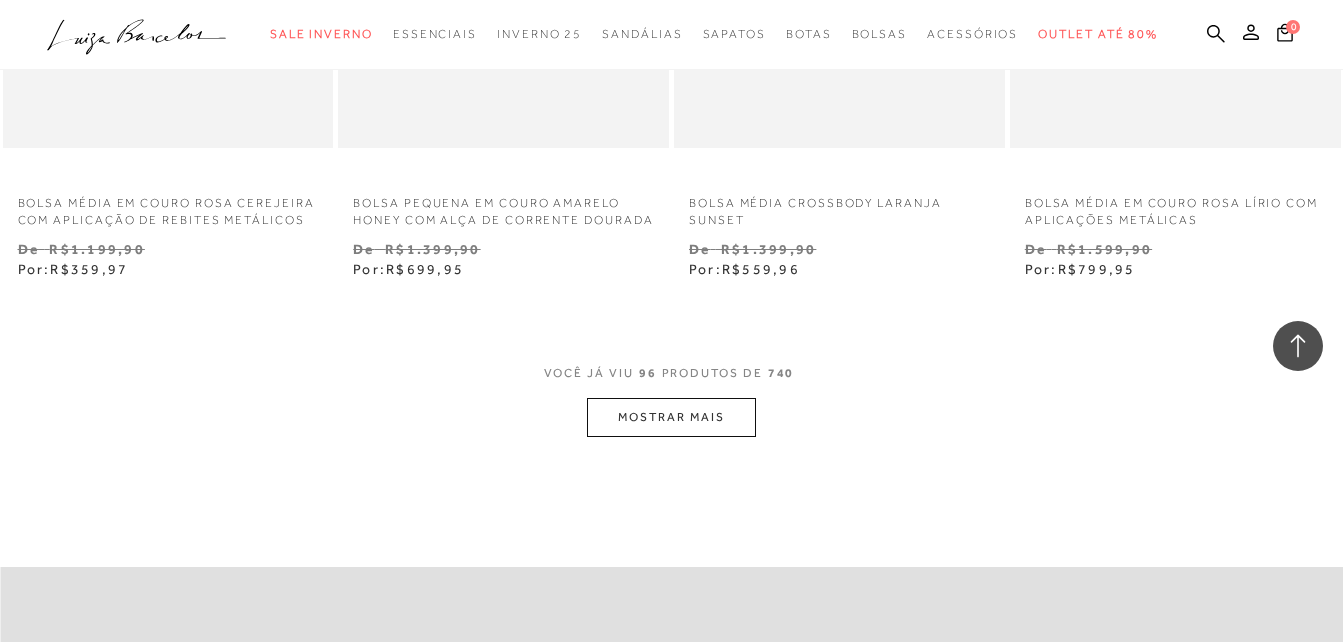 click on "MOSTRAR MAIS" at bounding box center (671, 417) 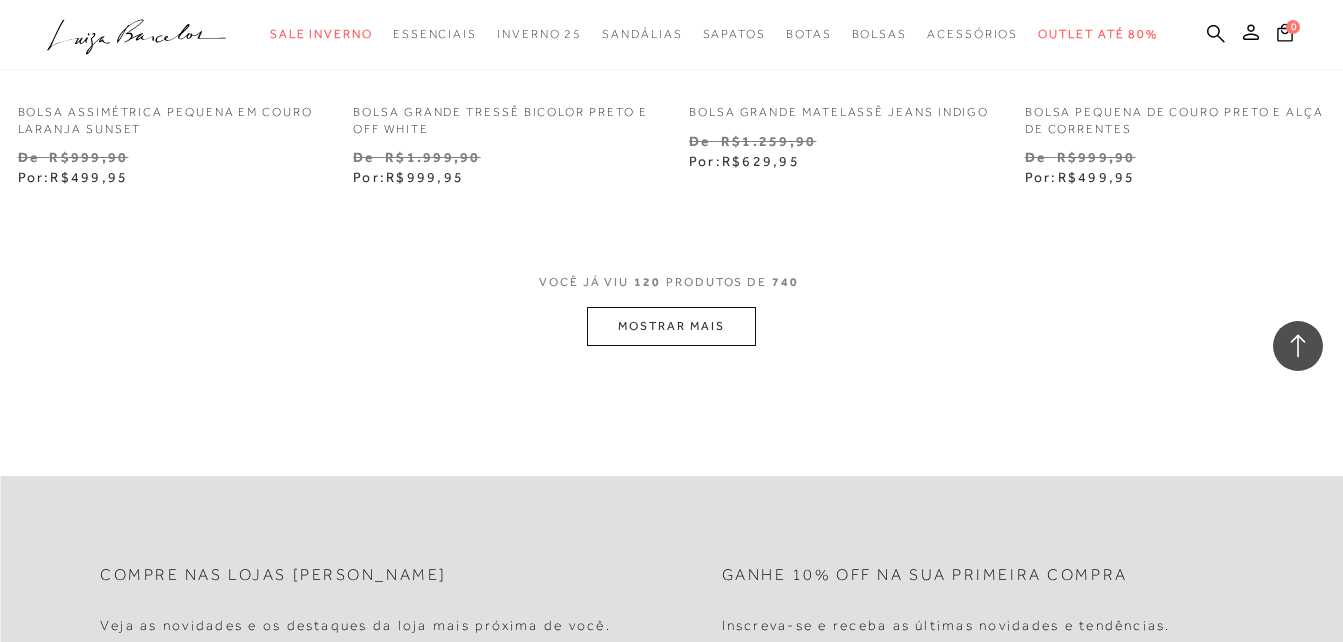 scroll, scrollTop: 19510, scrollLeft: 0, axis: vertical 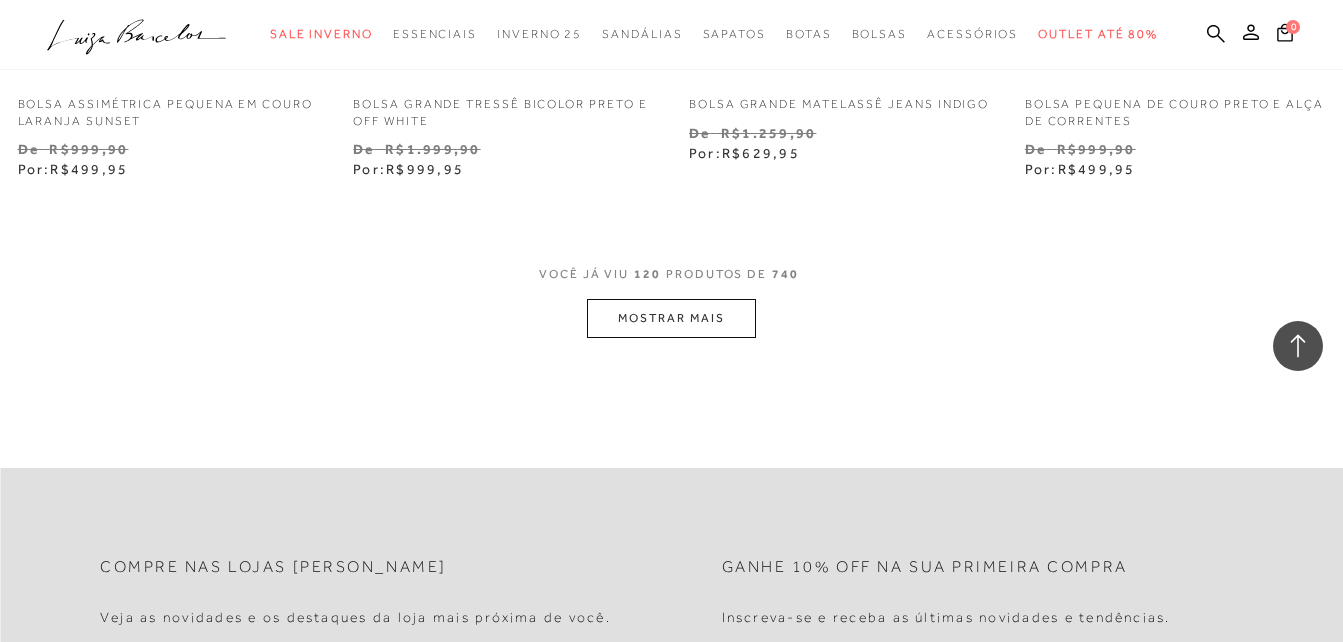 click on "MOSTRAR MAIS" at bounding box center [671, 318] 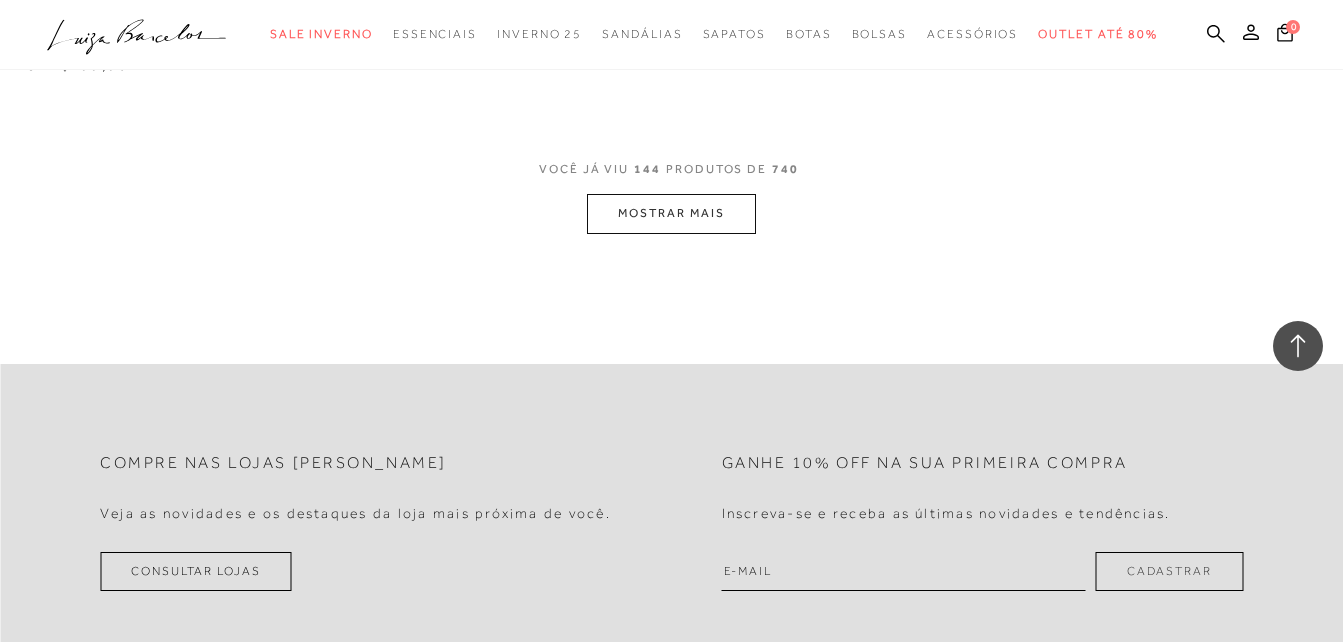 scroll, scrollTop: 23550, scrollLeft: 0, axis: vertical 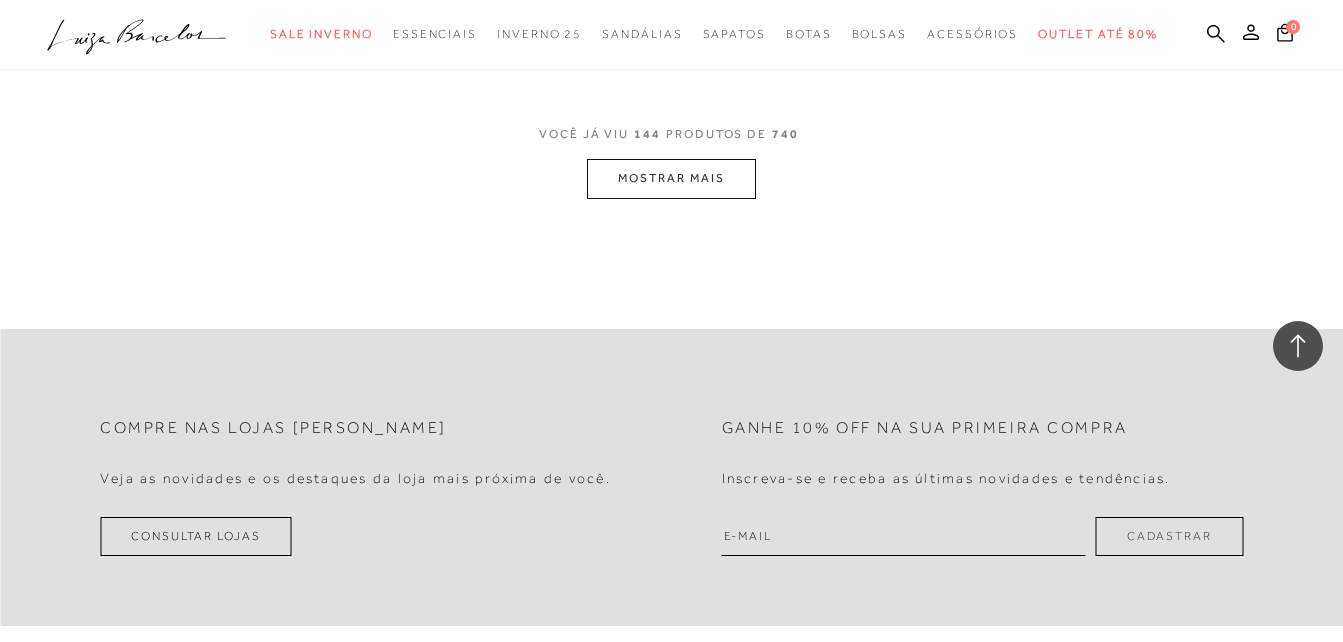 click on "MOSTRAR MAIS" at bounding box center [671, 178] 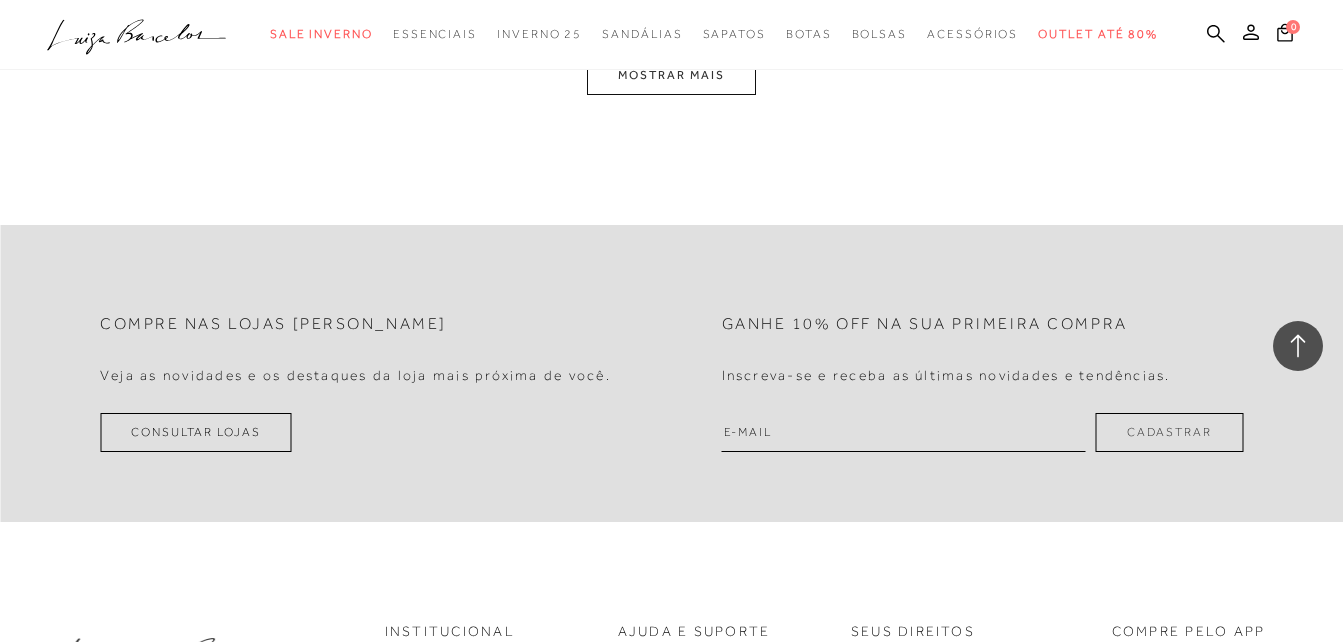 scroll, scrollTop: 27430, scrollLeft: 0, axis: vertical 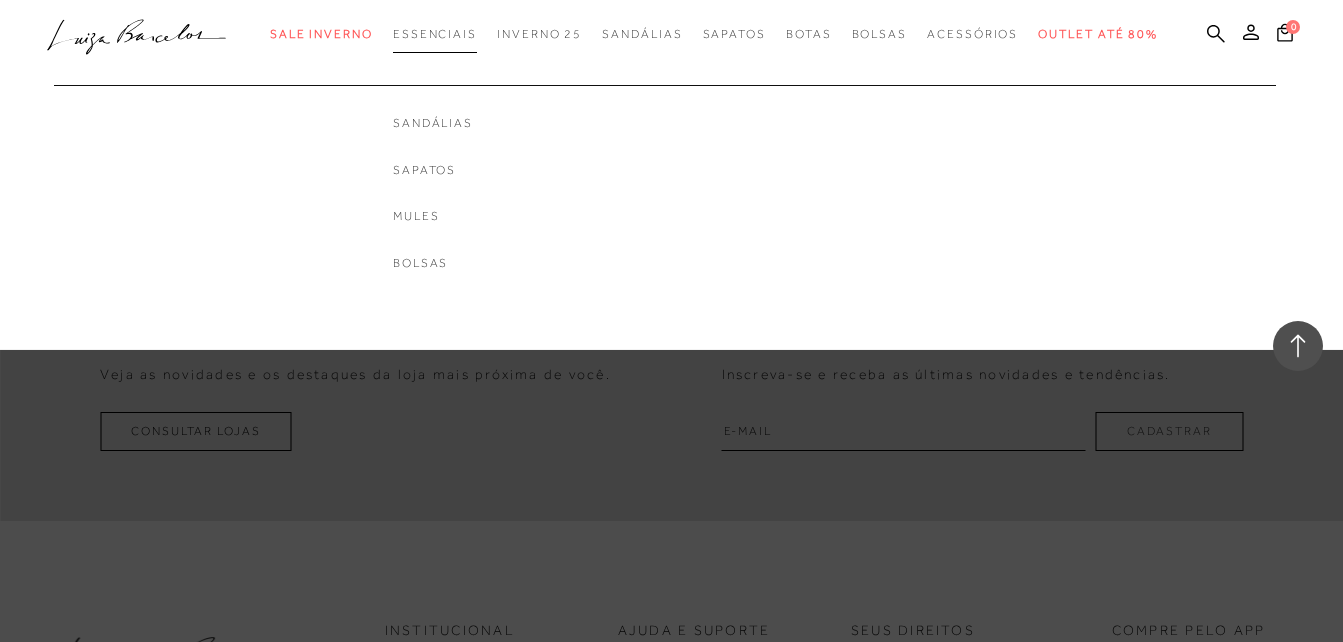 click on "Essenciais" at bounding box center (435, 34) 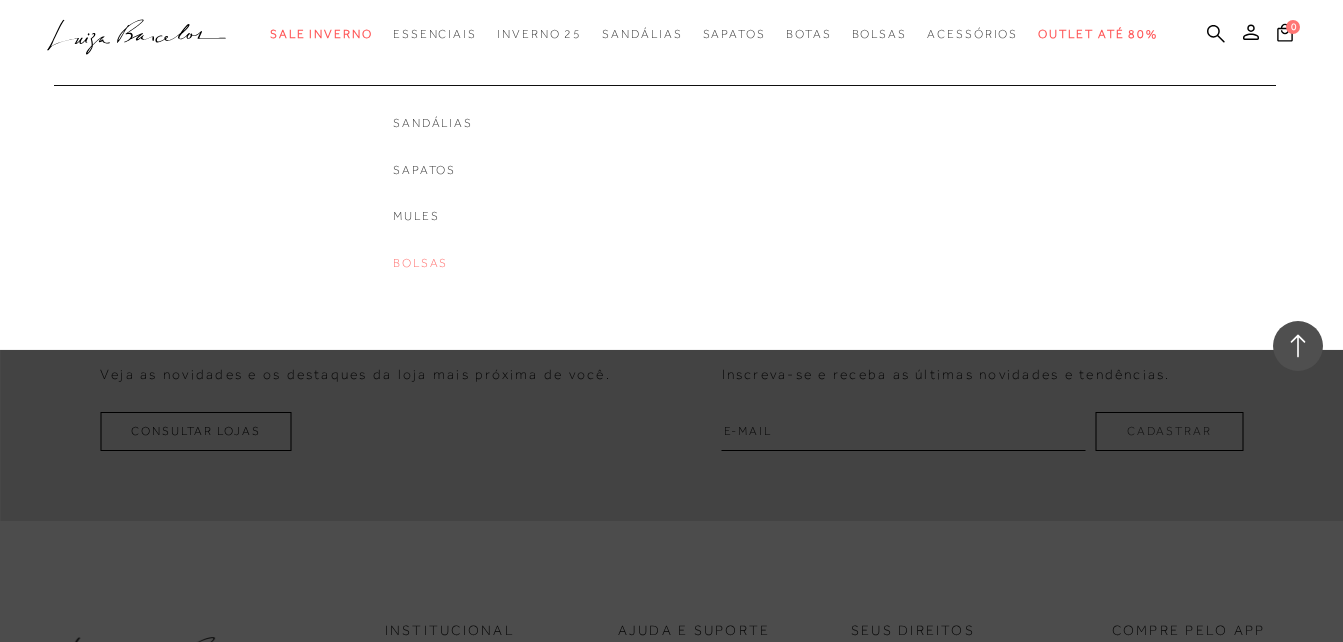 click on "Bolsas" at bounding box center (433, 263) 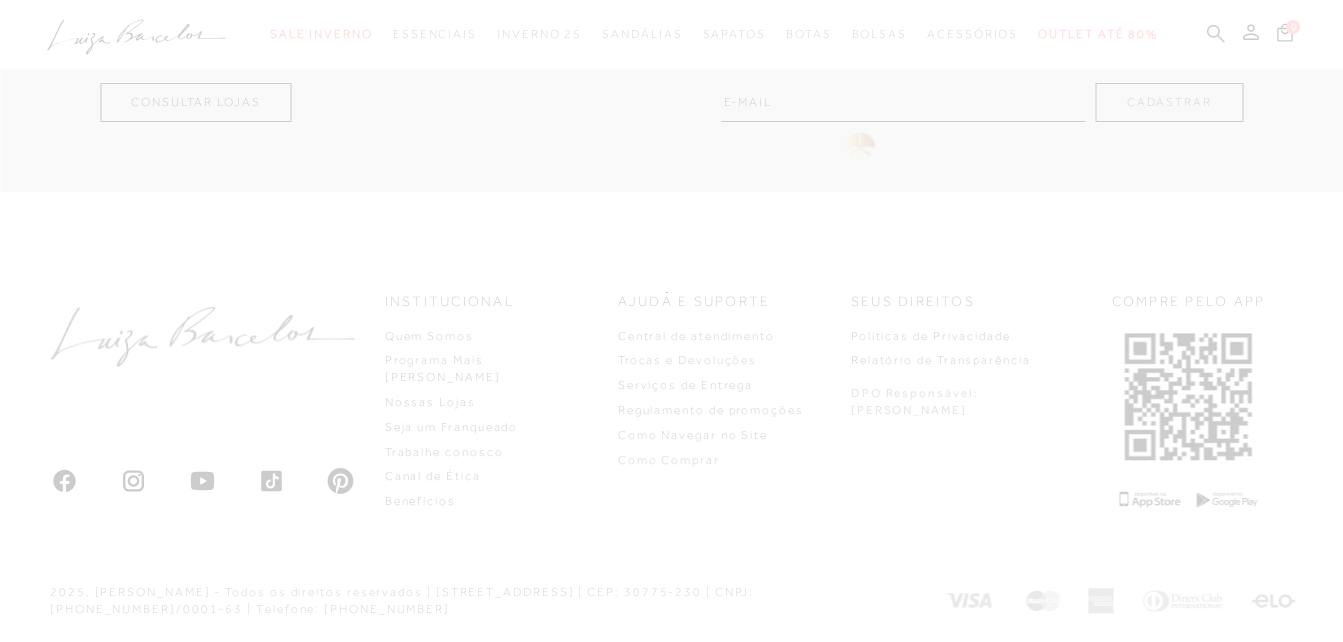 scroll, scrollTop: 4284, scrollLeft: 0, axis: vertical 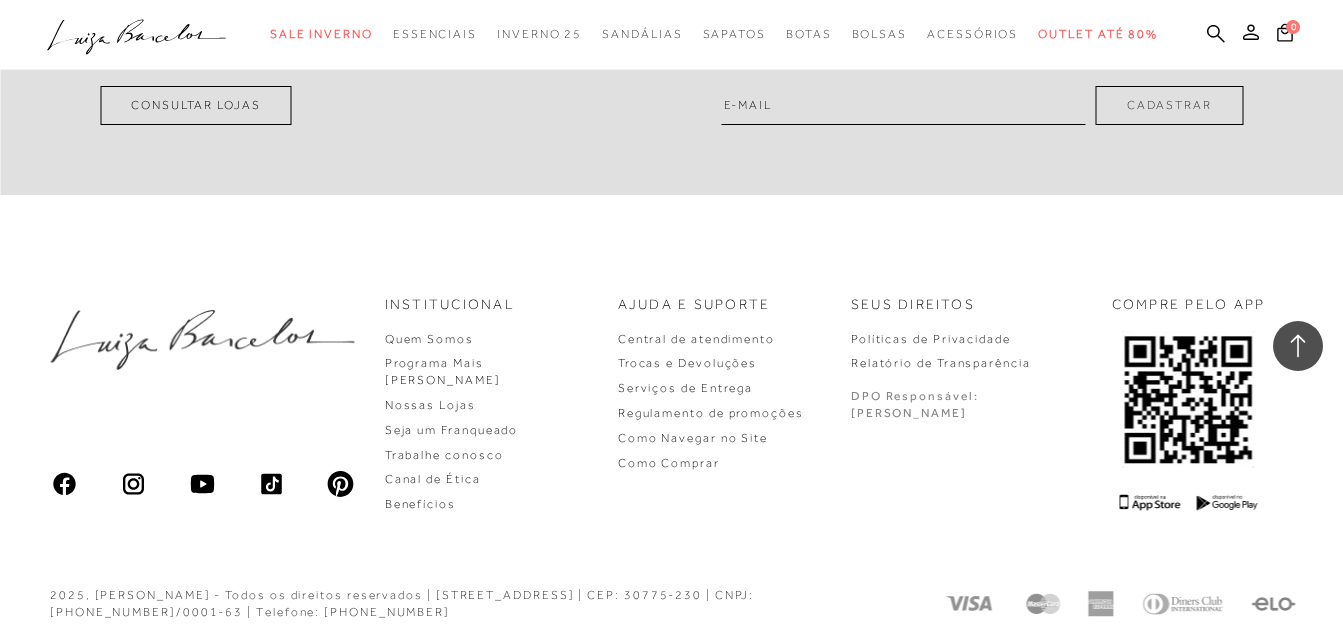 type 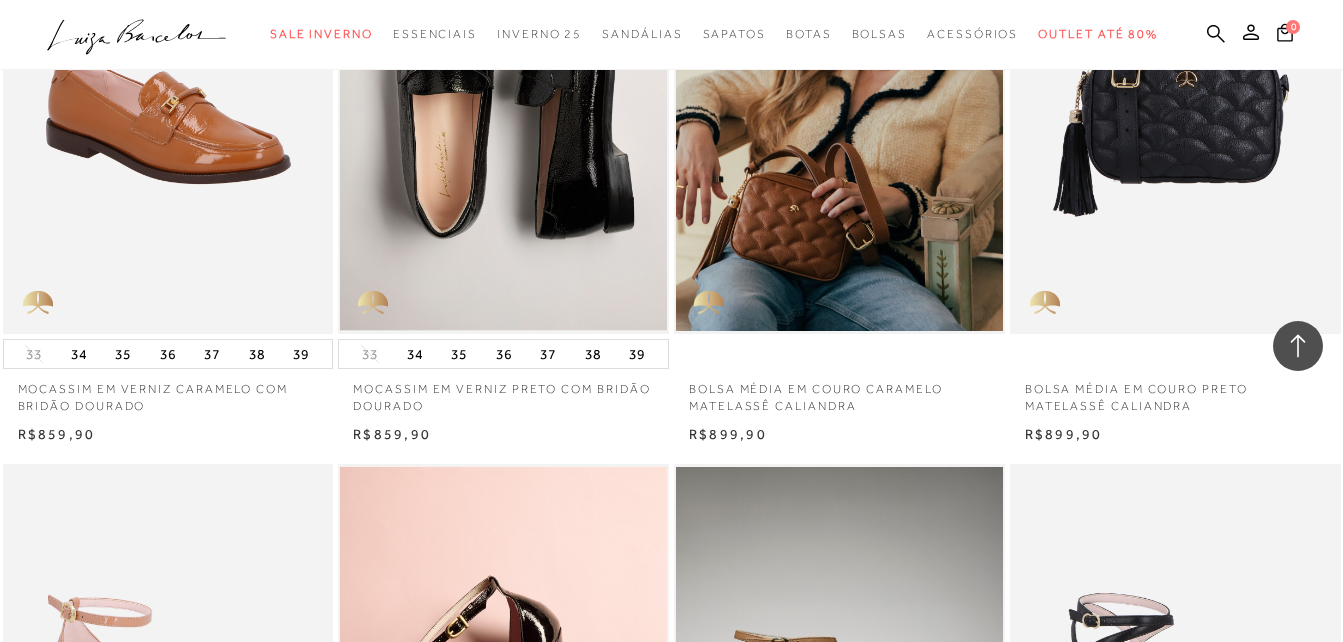 scroll, scrollTop: 1158, scrollLeft: 0, axis: vertical 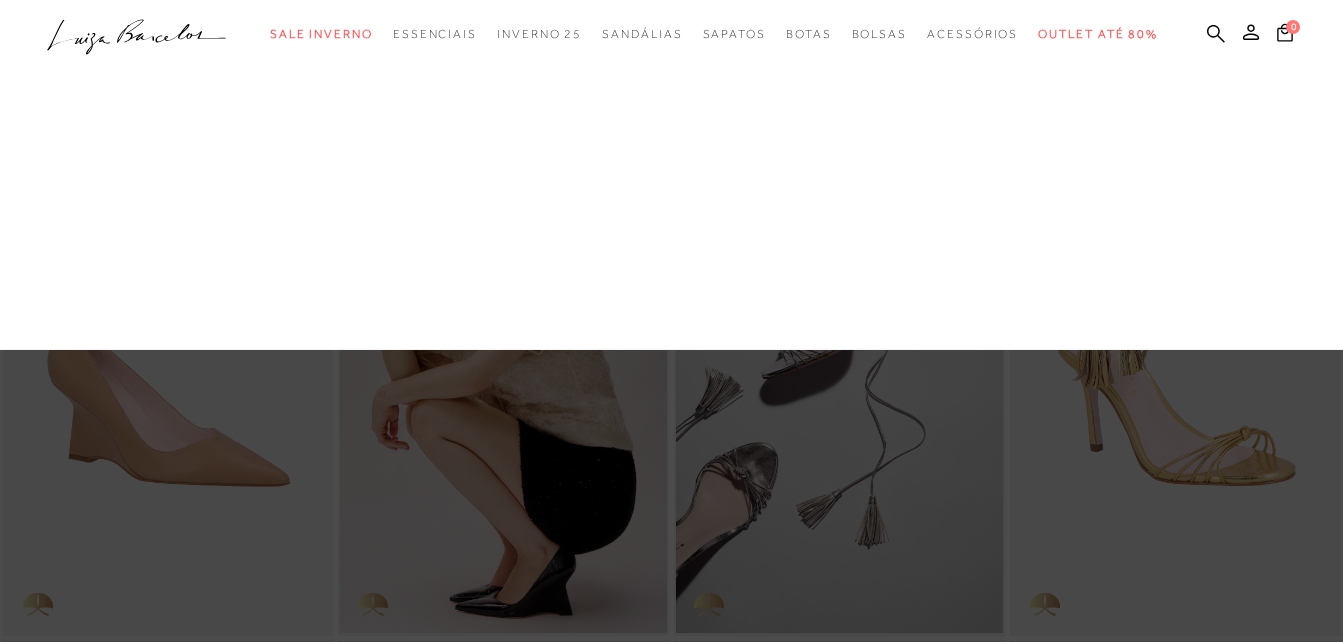 click on "Bolsas" at bounding box center [0, 0] 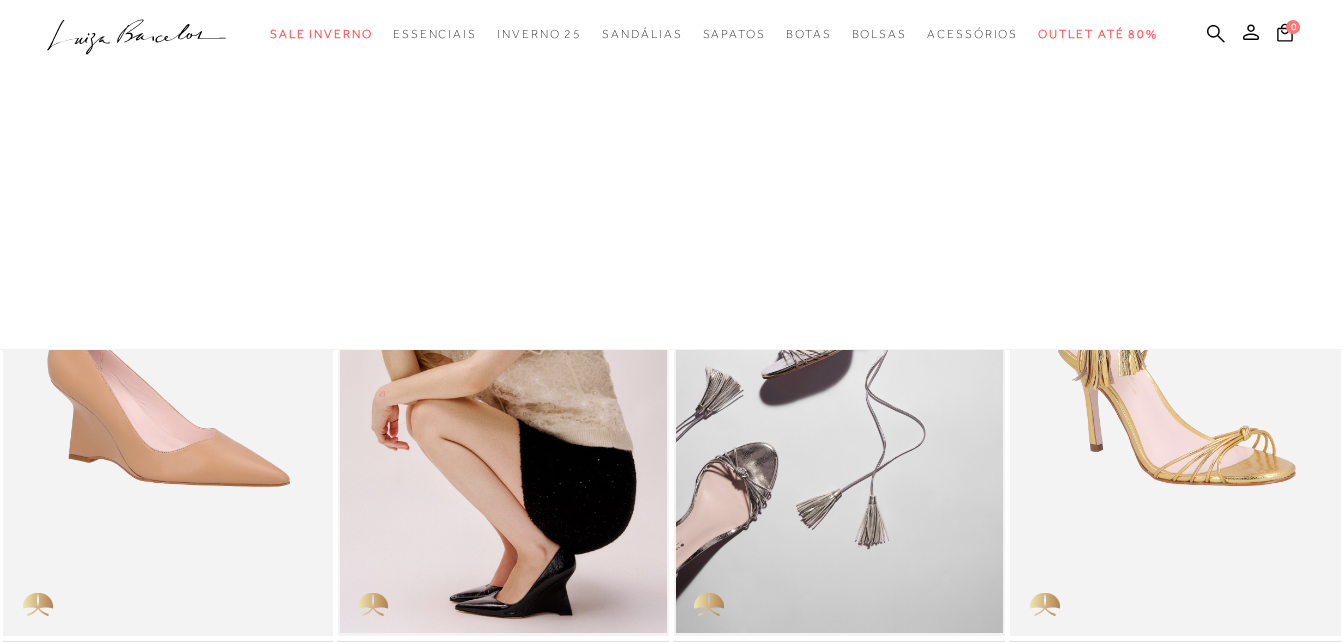 click at bounding box center (671, 175) 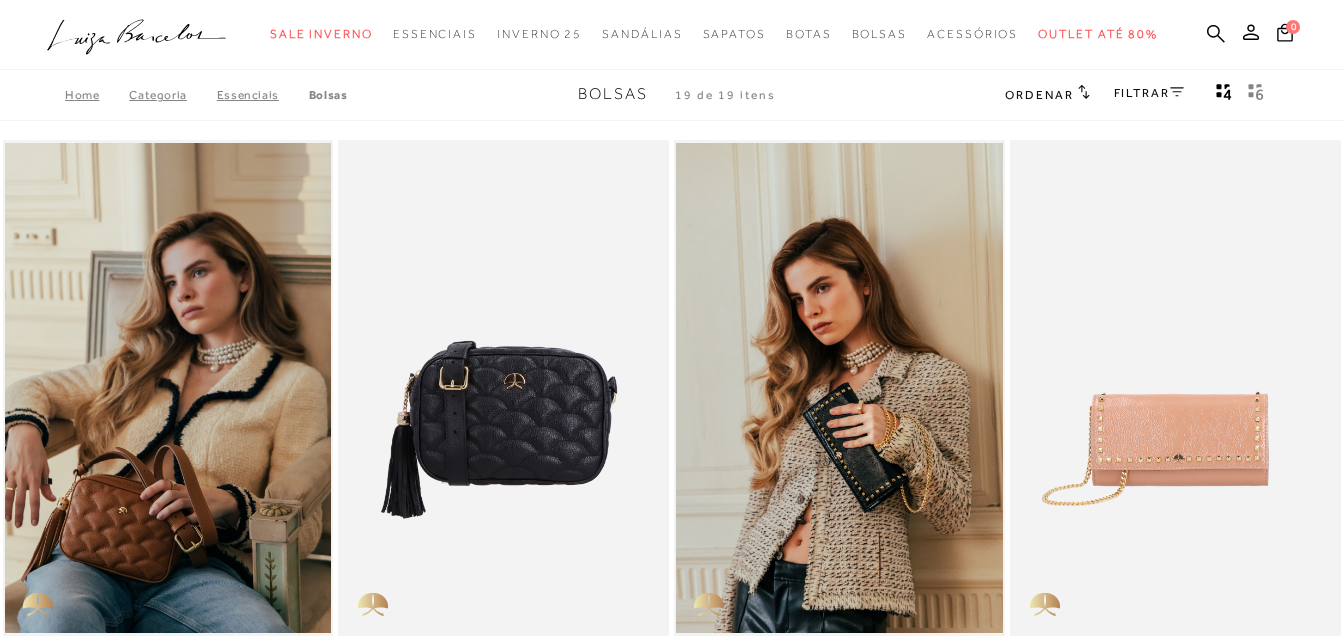 scroll, scrollTop: 0, scrollLeft: 0, axis: both 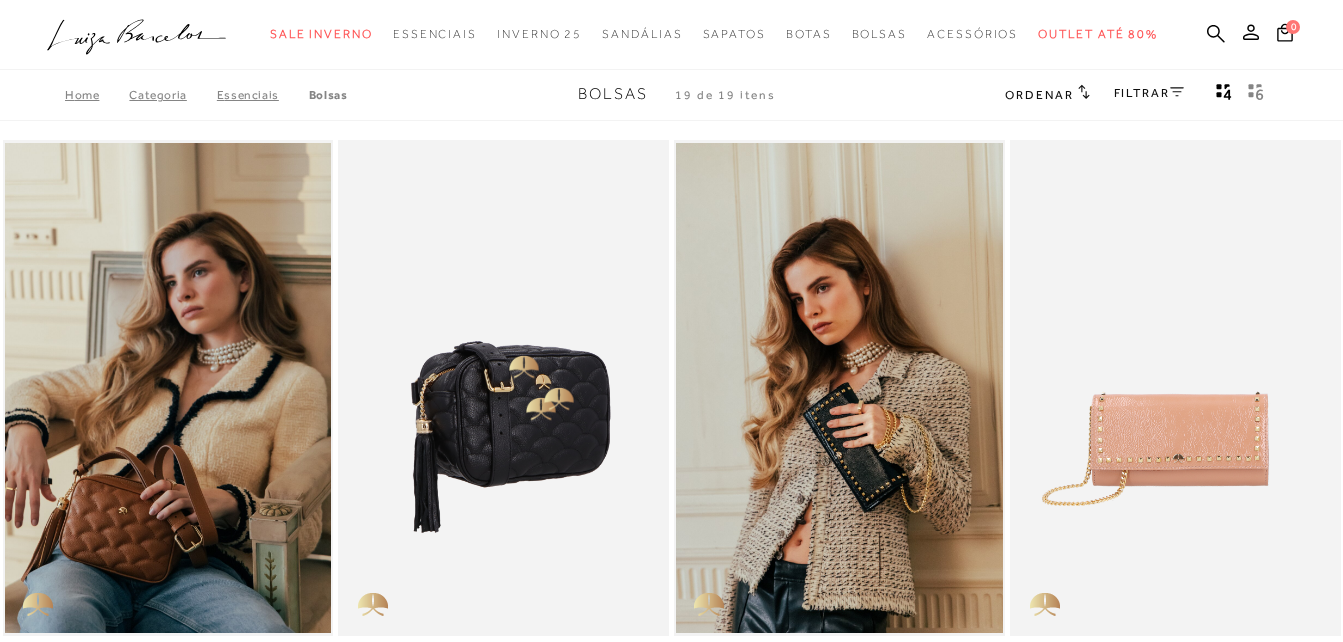 type 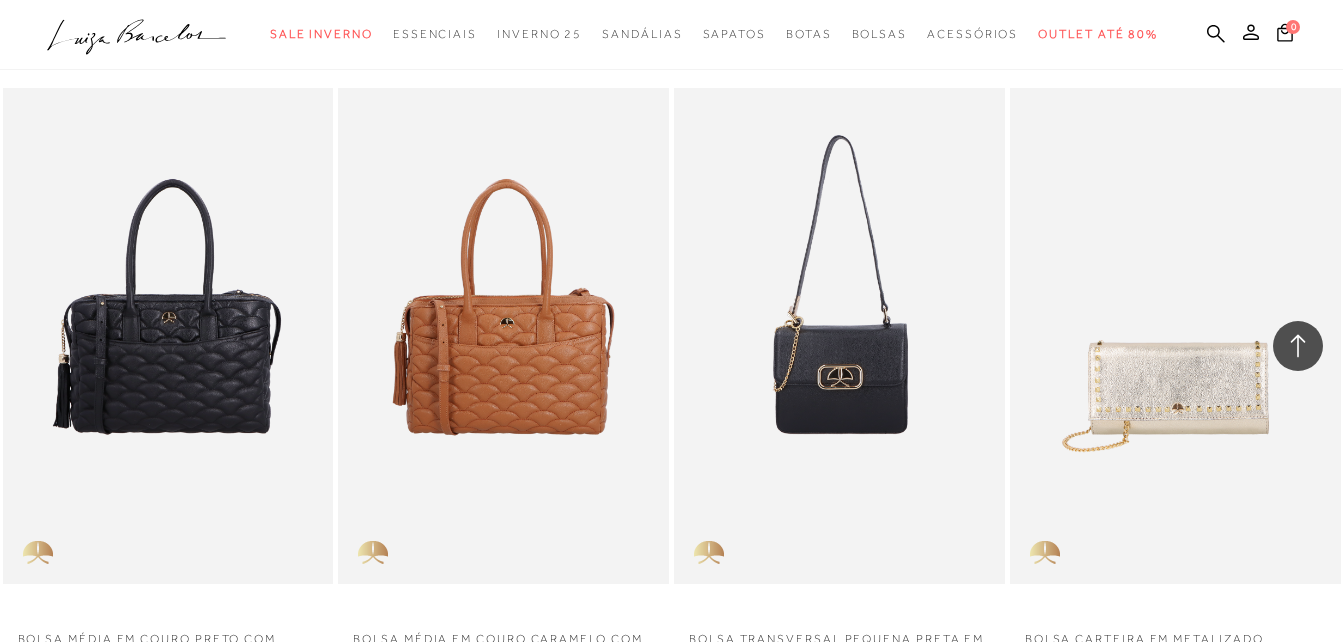 scroll, scrollTop: 1320, scrollLeft: 0, axis: vertical 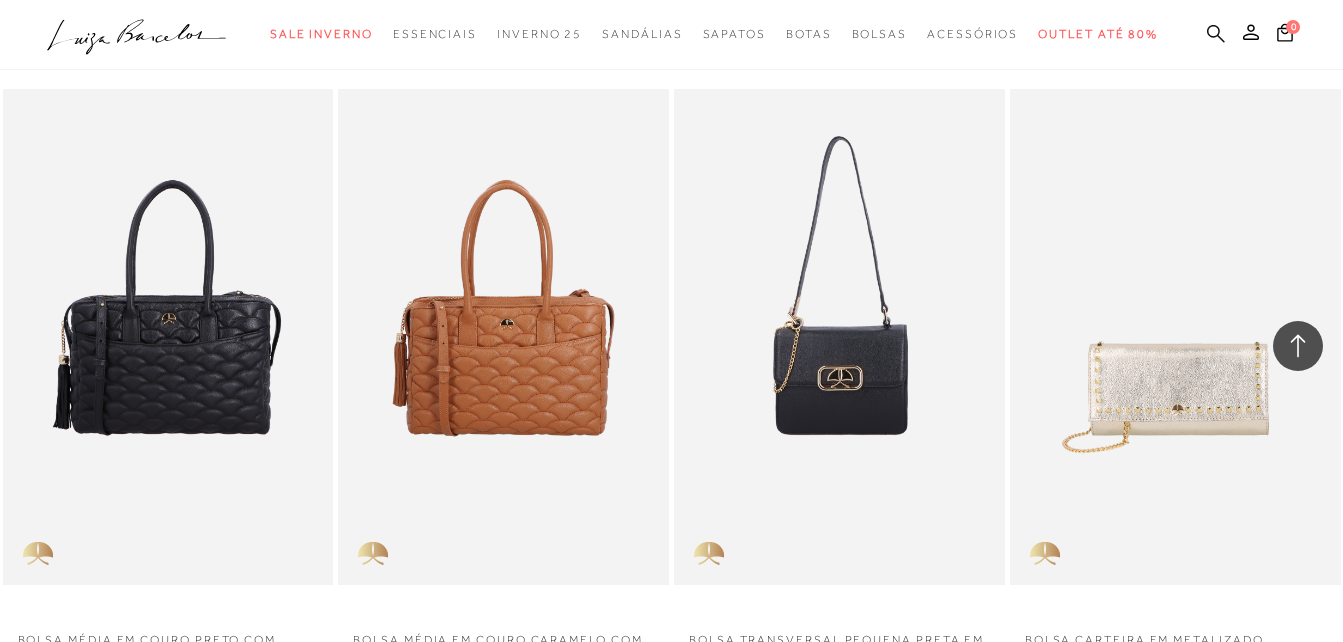 click at bounding box center (1216, 35) 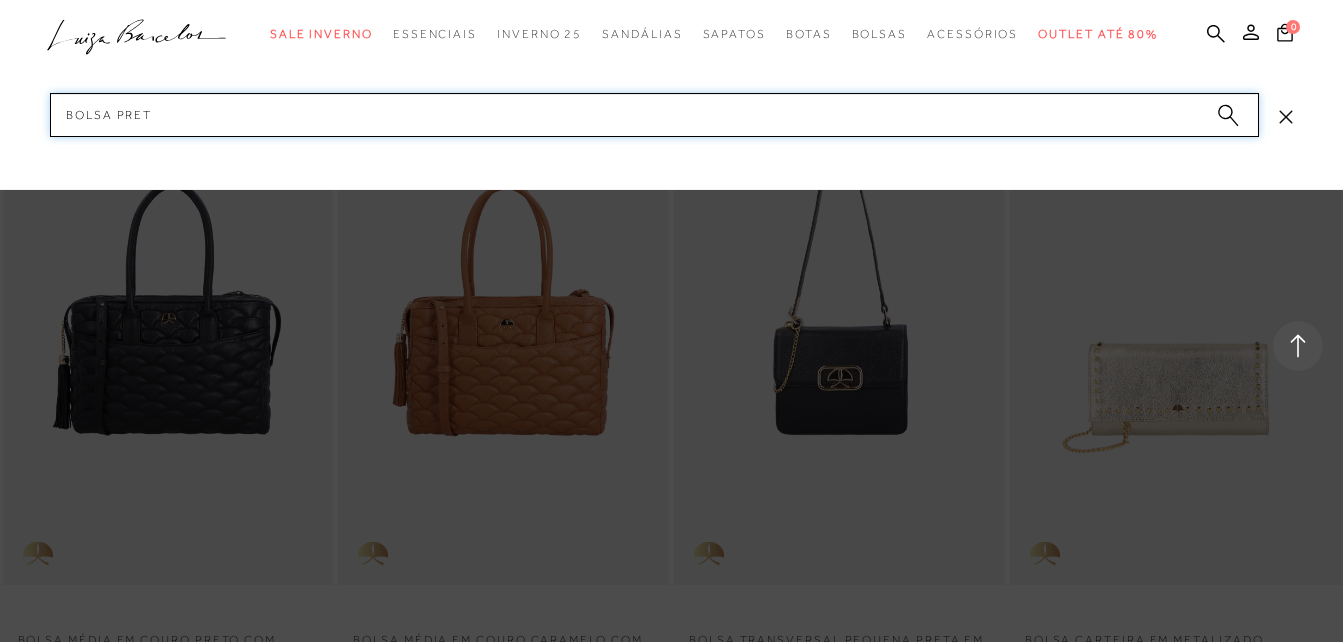 type on "BOLSA PRETA" 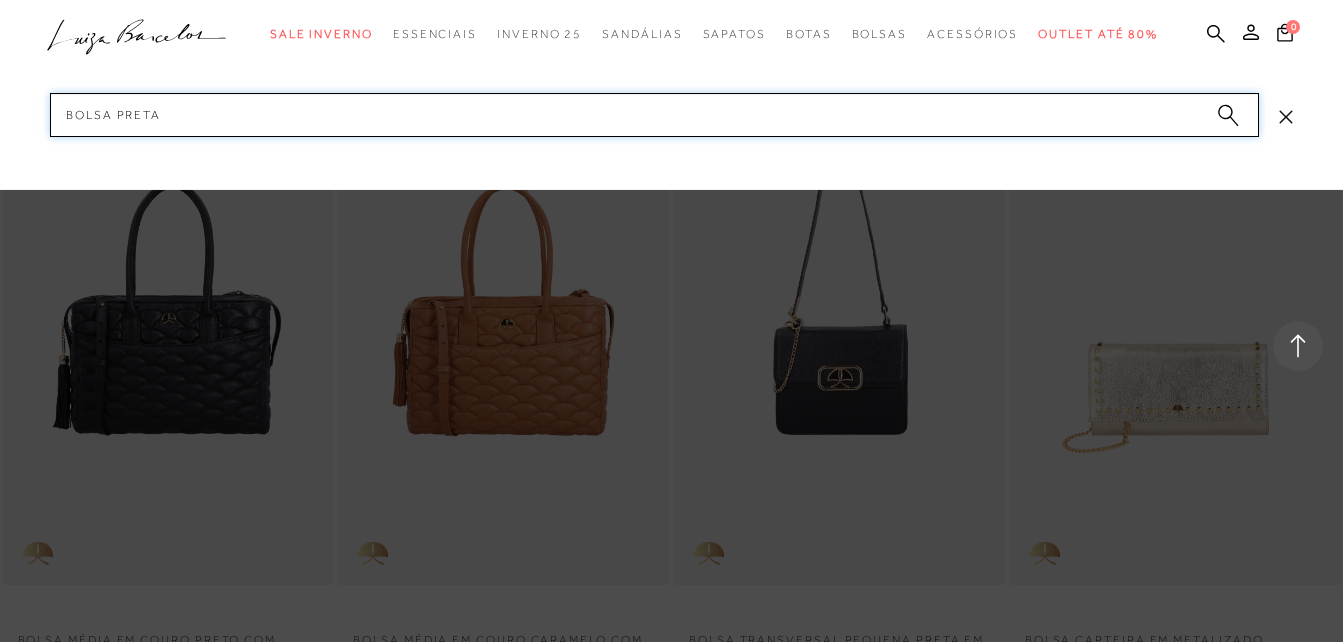type 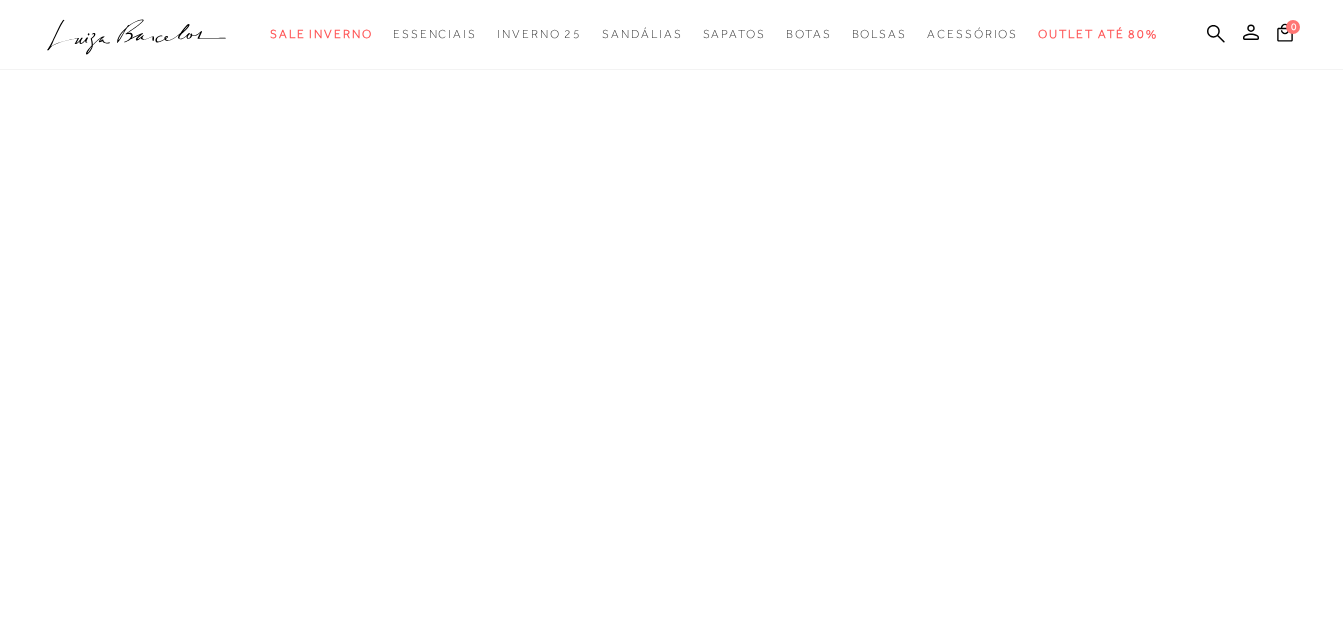 scroll, scrollTop: 0, scrollLeft: 0, axis: both 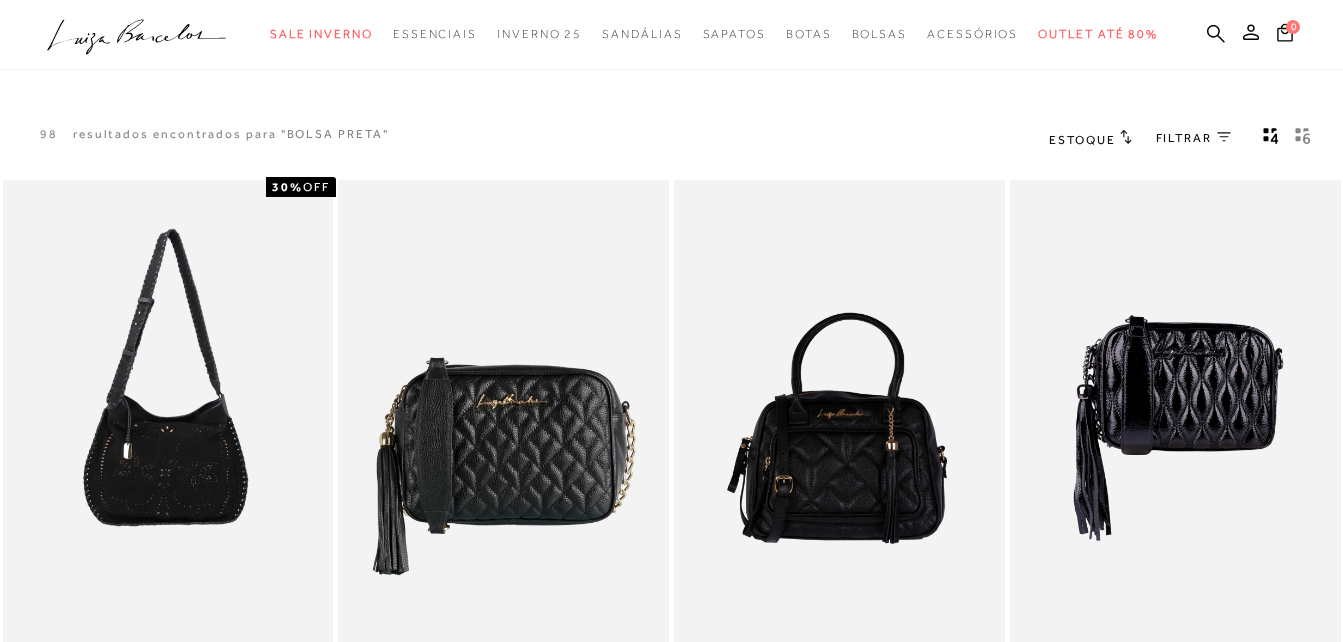 type 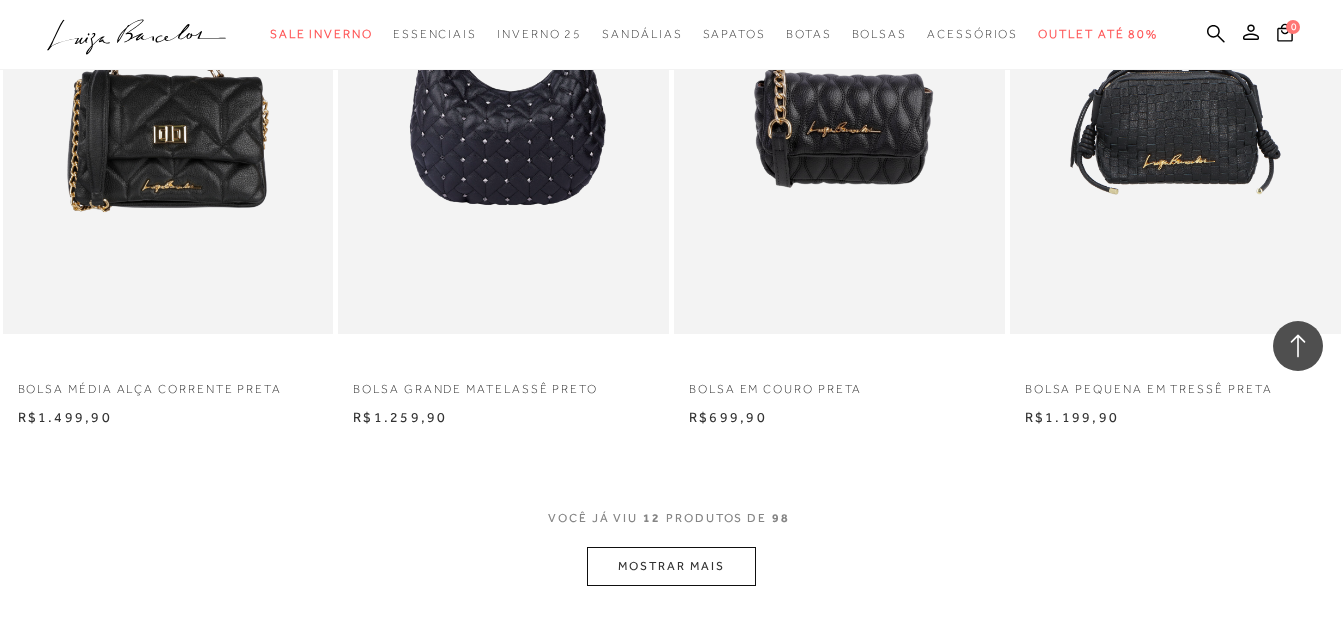 scroll, scrollTop: 1640, scrollLeft: 0, axis: vertical 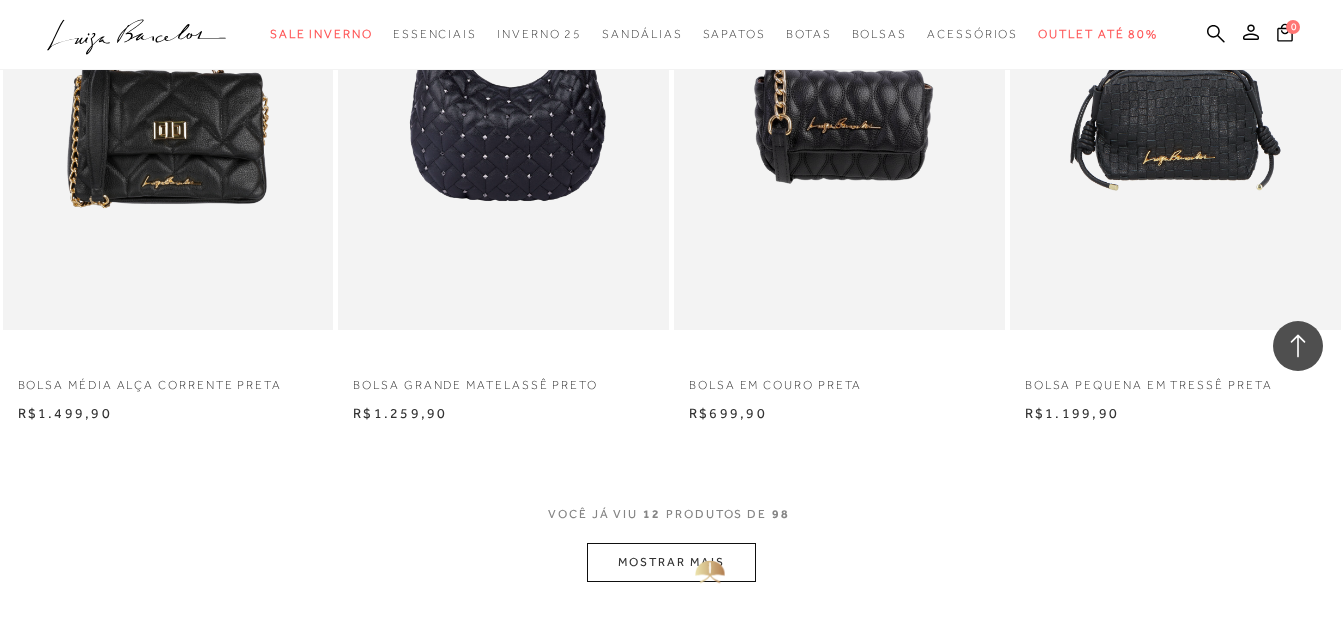 click on "MOSTRAR MAIS" at bounding box center [671, 562] 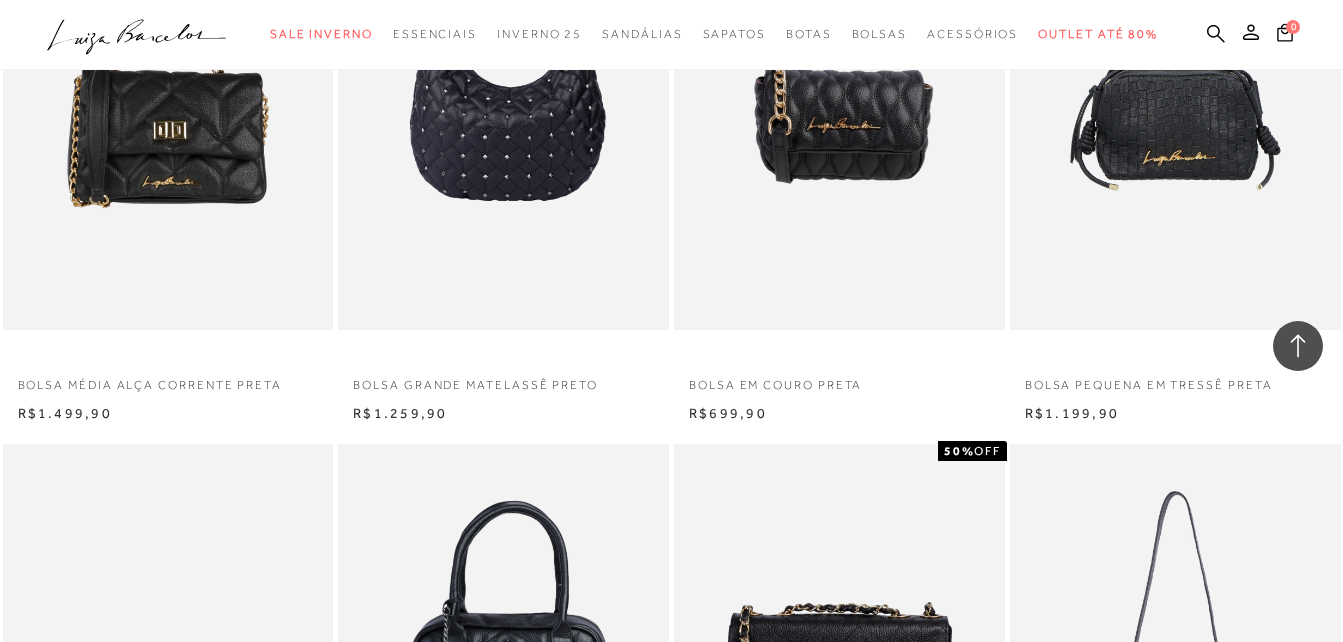 type 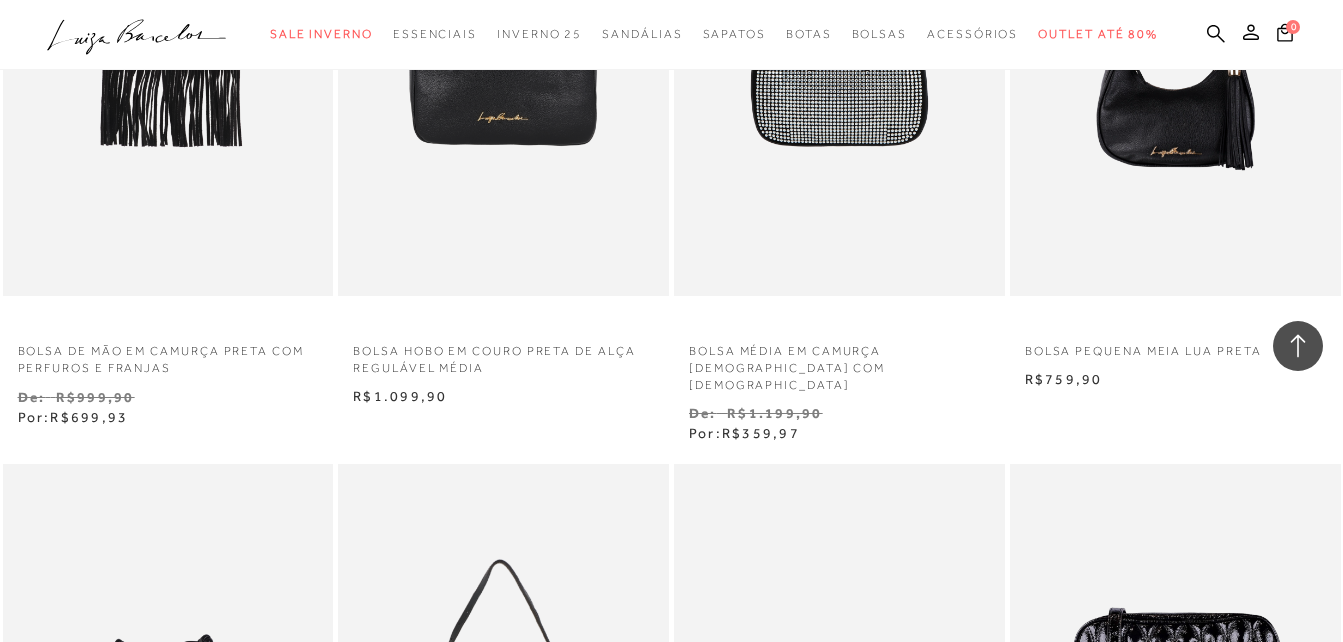 scroll, scrollTop: 2880, scrollLeft: 0, axis: vertical 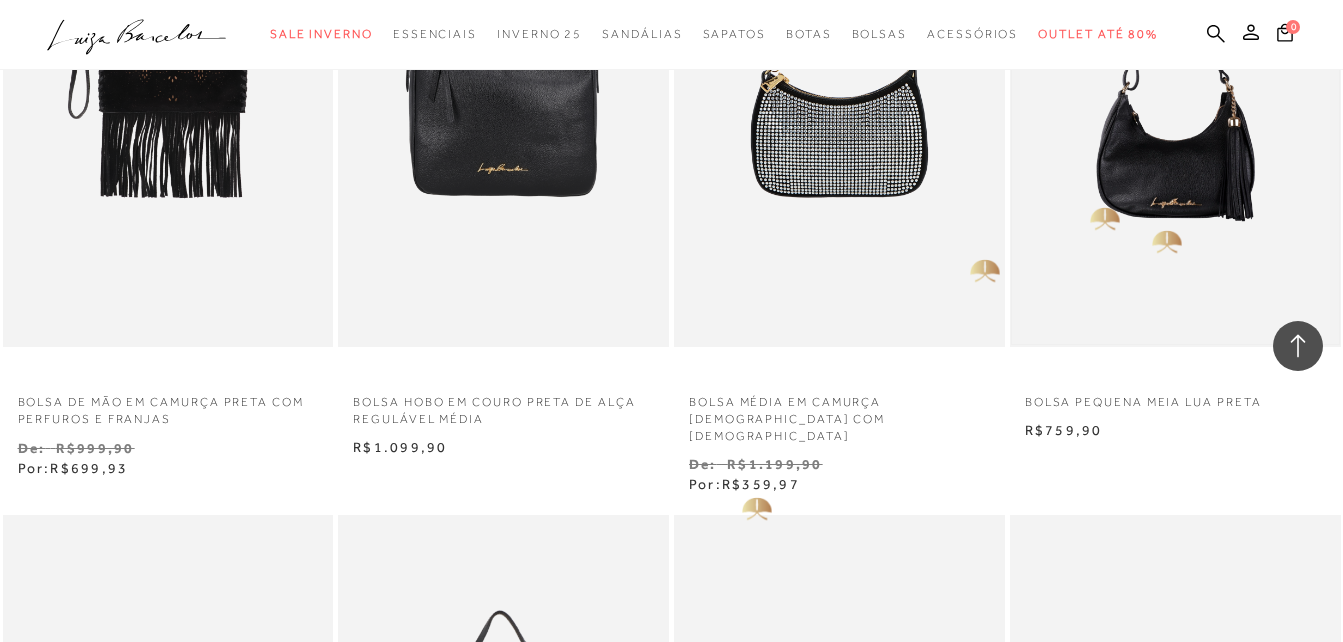 click at bounding box center [1175, 99] 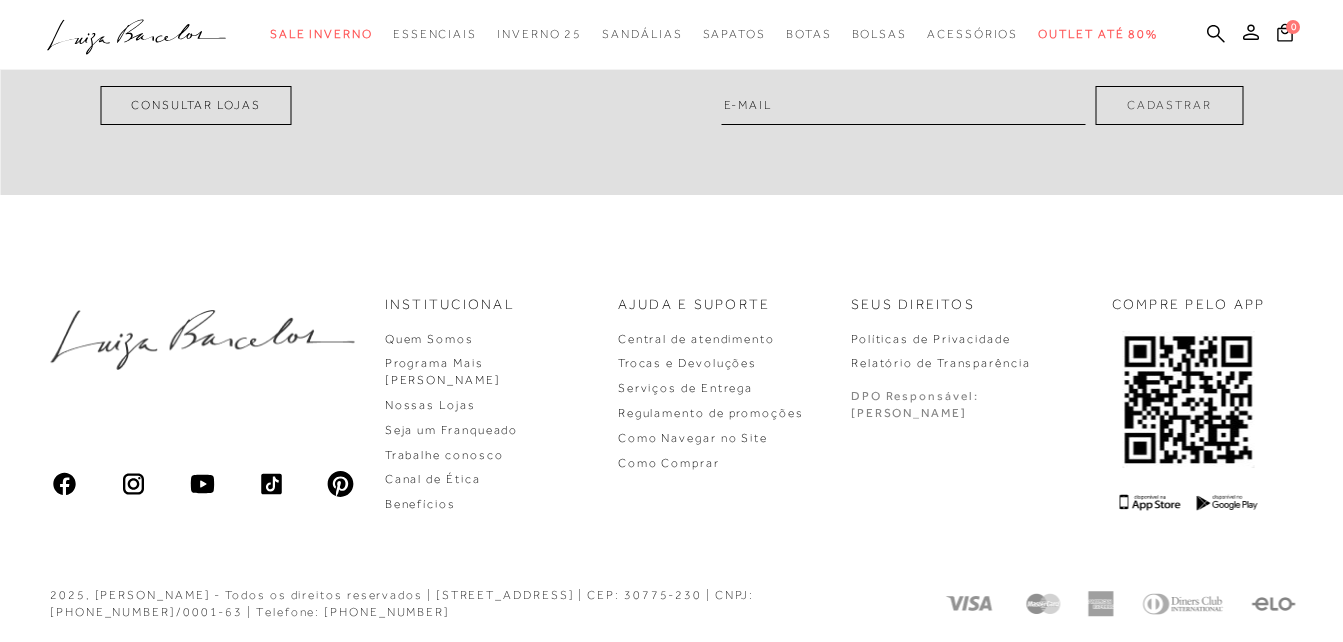 scroll, scrollTop: 0, scrollLeft: 0, axis: both 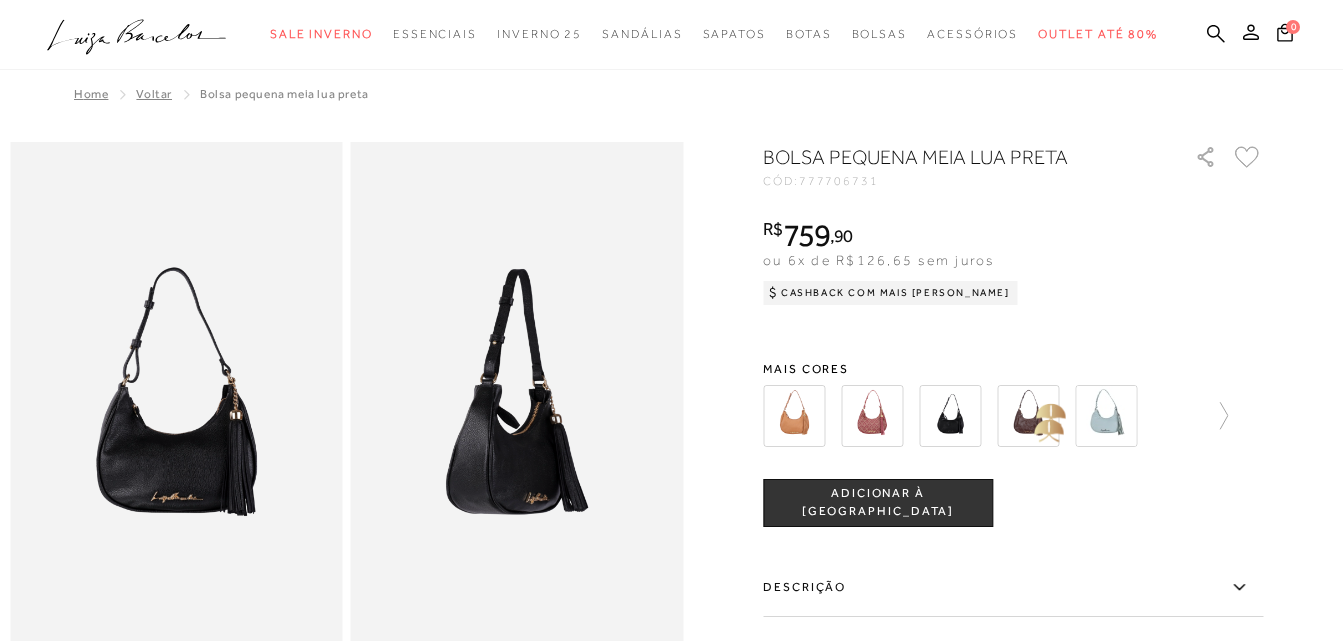 click at bounding box center (1028, 416) 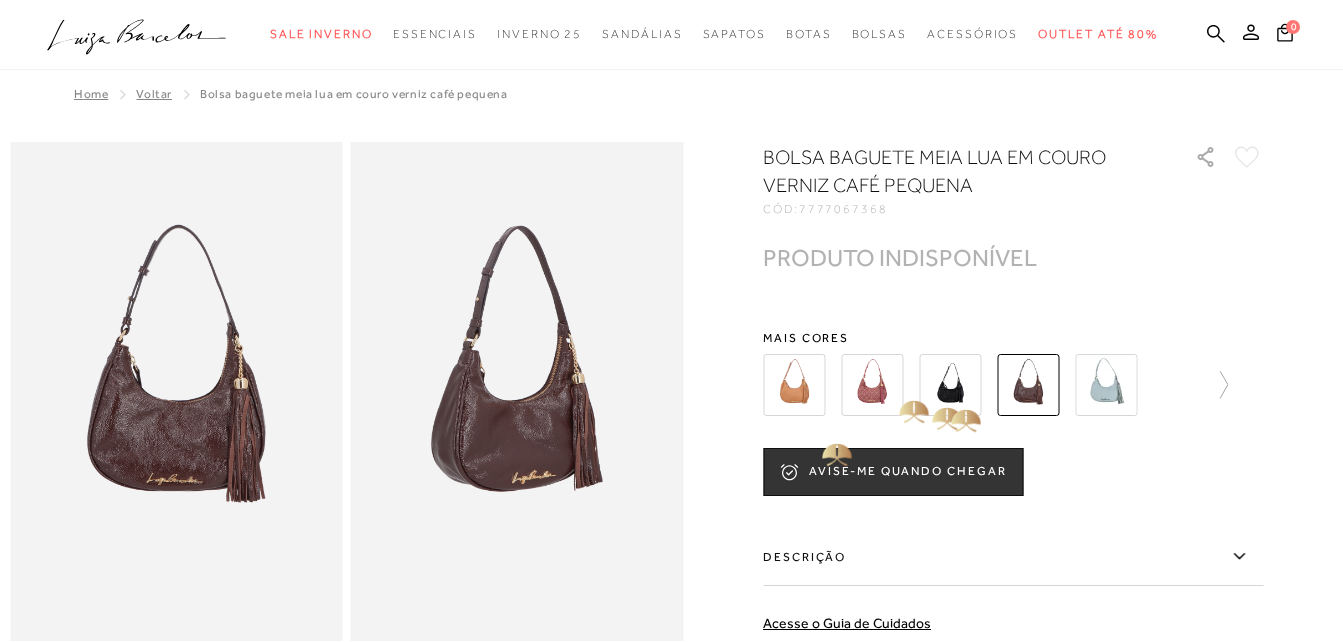 click at bounding box center (950, 385) 